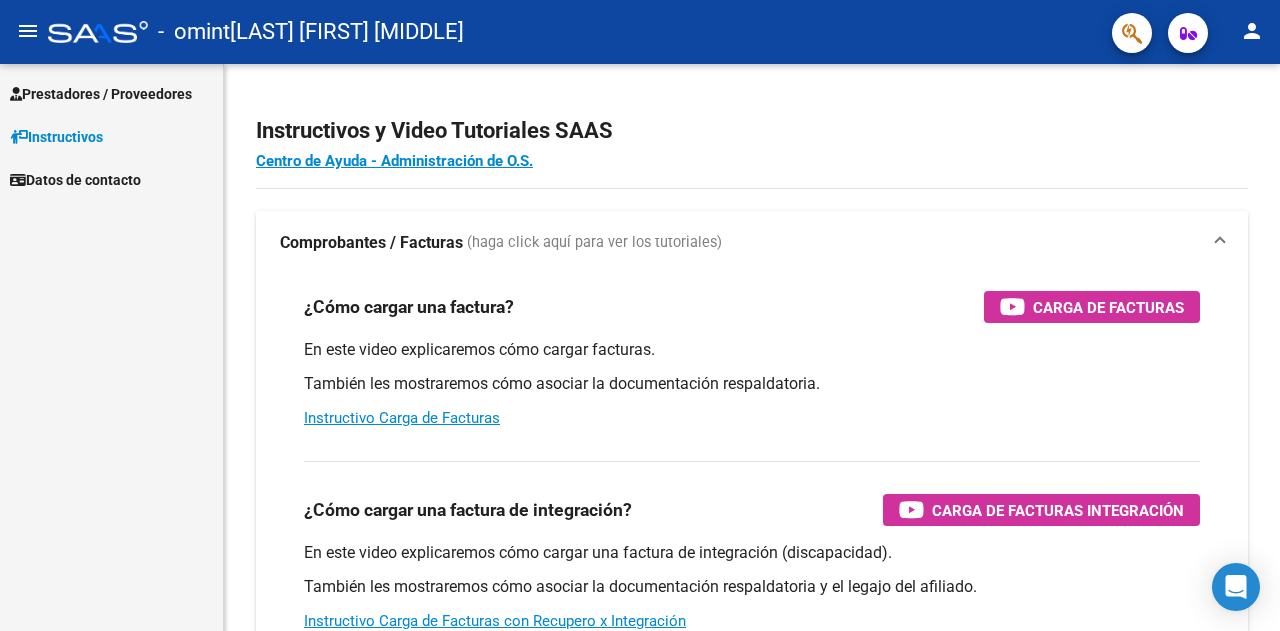 scroll, scrollTop: 0, scrollLeft: 0, axis: both 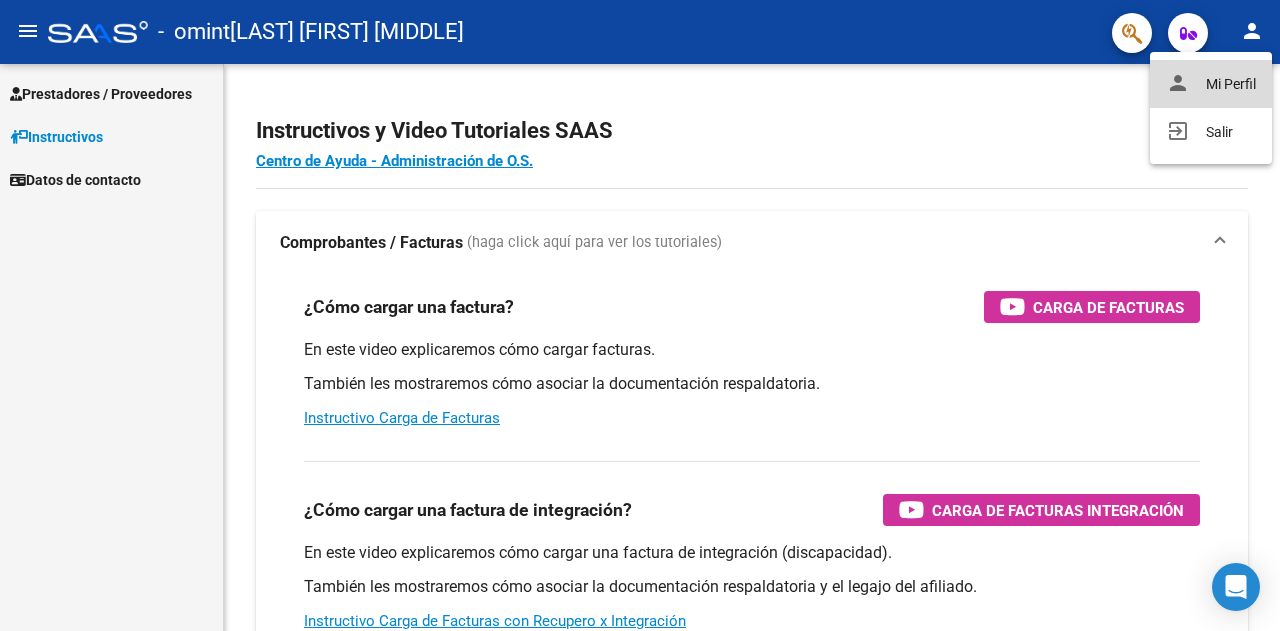 click on "person  Mi Perfil" at bounding box center [1211, 84] 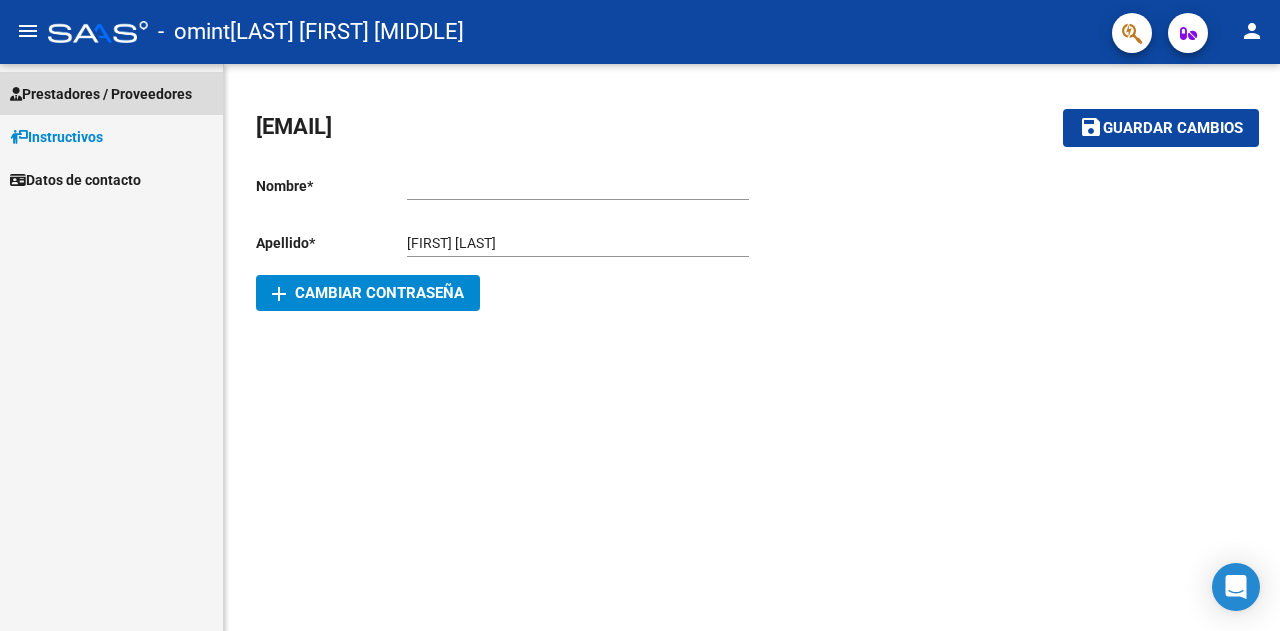 click on "Prestadores / Proveedores" at bounding box center (101, 94) 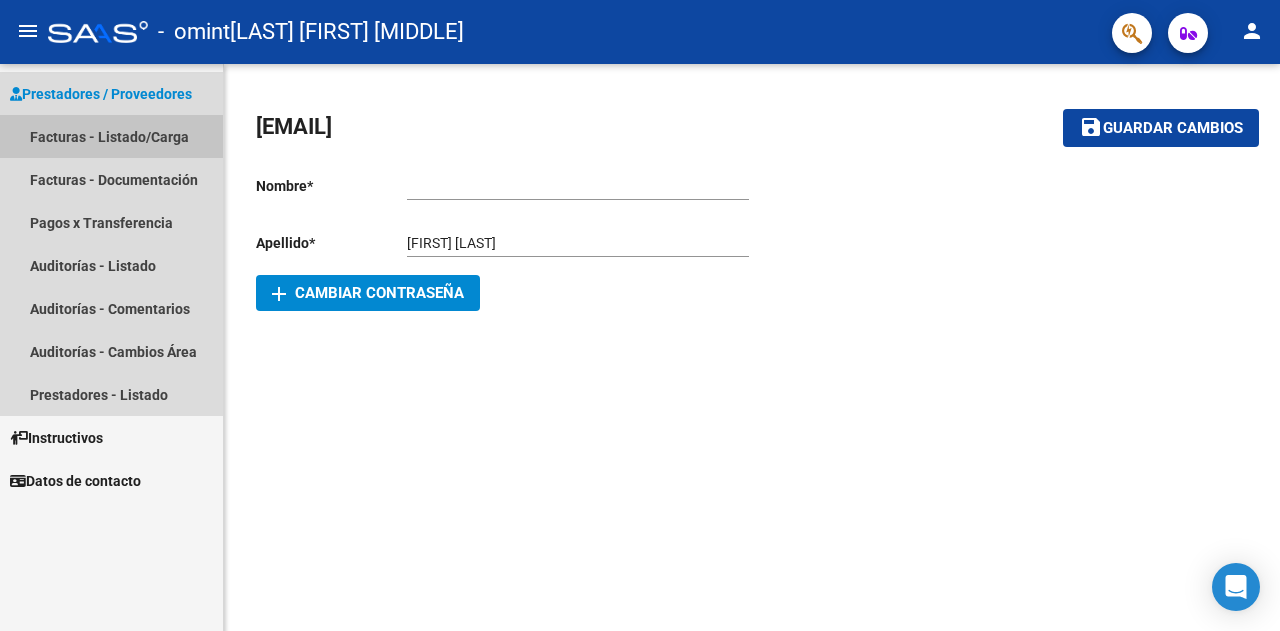 click on "Facturas - Listado/Carga" at bounding box center (111, 136) 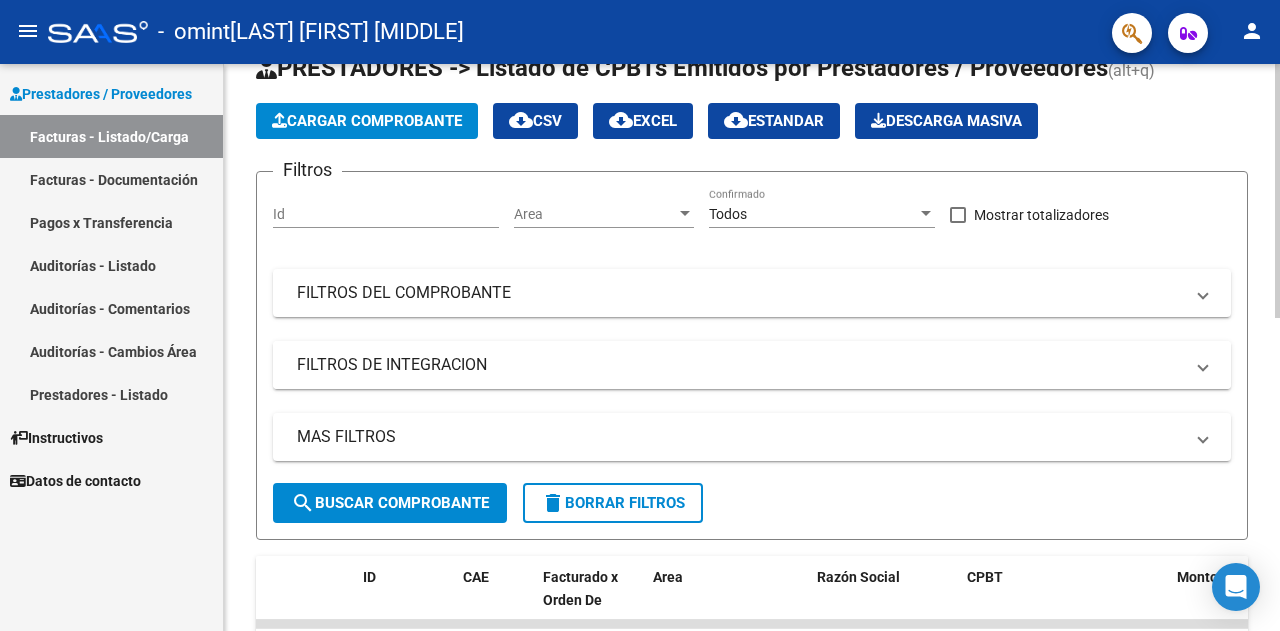 scroll, scrollTop: 0, scrollLeft: 0, axis: both 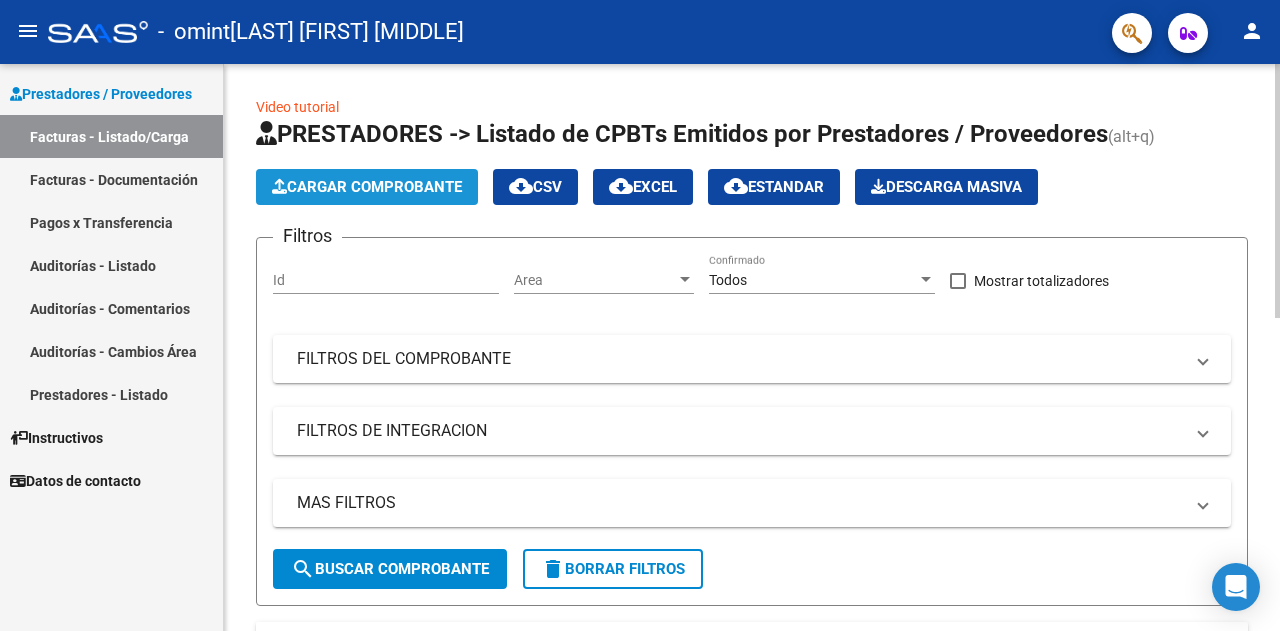 click on "Cargar Comprobante" 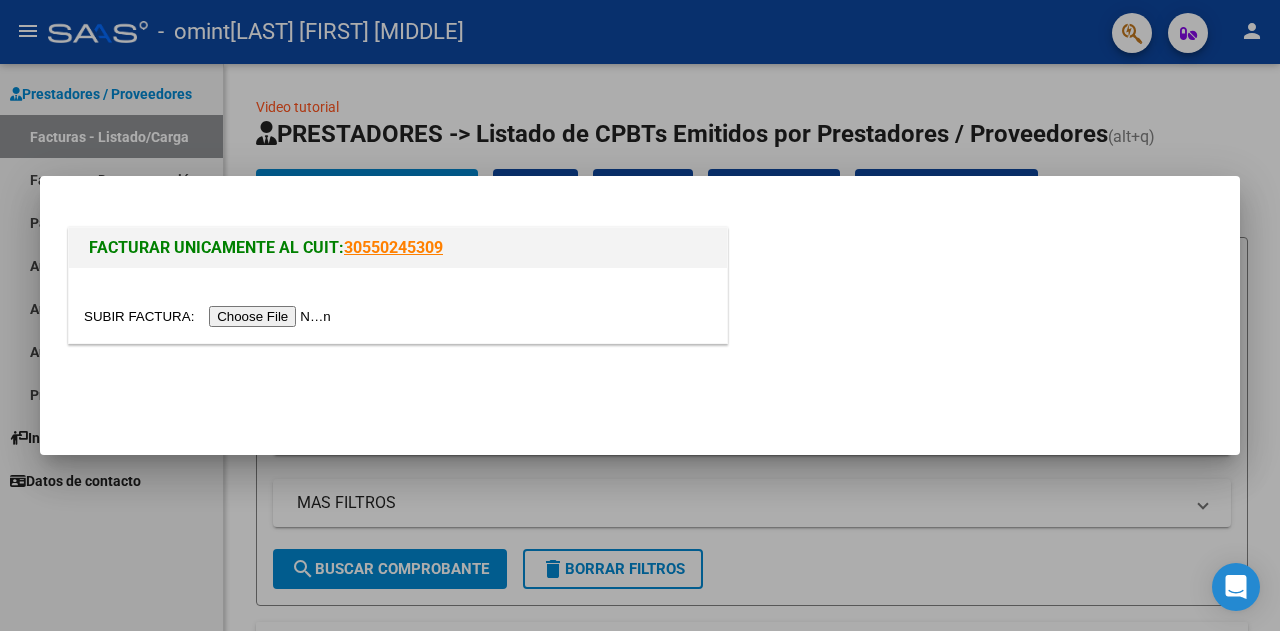 click at bounding box center (210, 316) 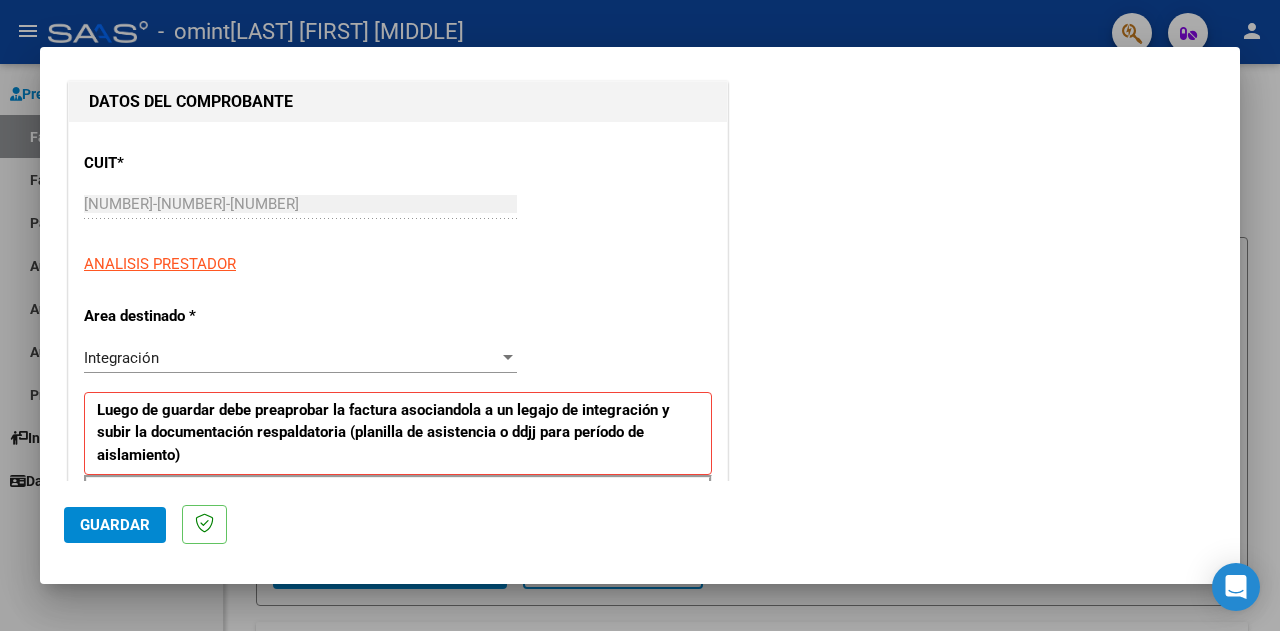 scroll, scrollTop: 300, scrollLeft: 0, axis: vertical 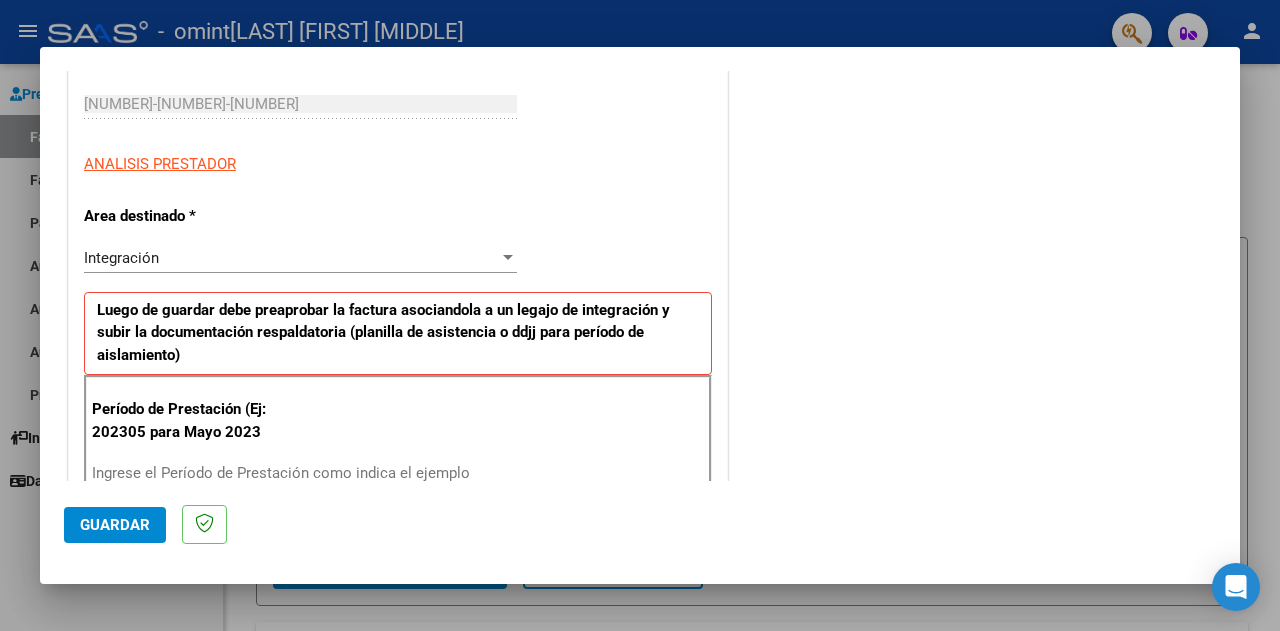 click on "Integración" at bounding box center [291, 258] 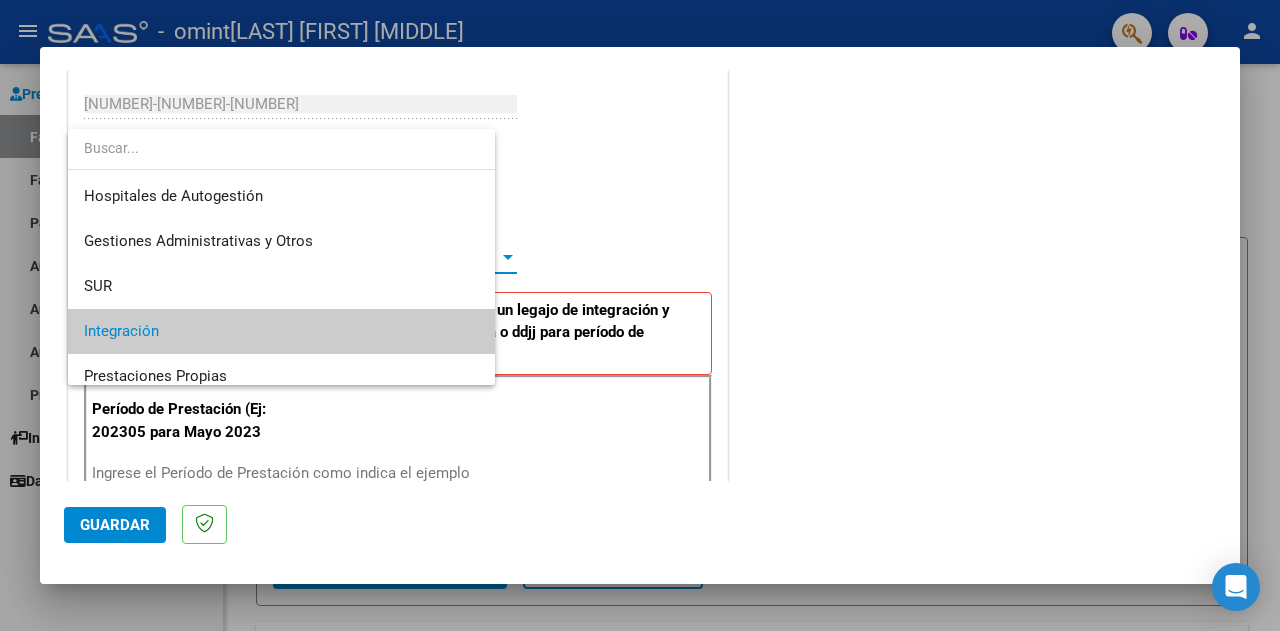 scroll, scrollTop: 74, scrollLeft: 0, axis: vertical 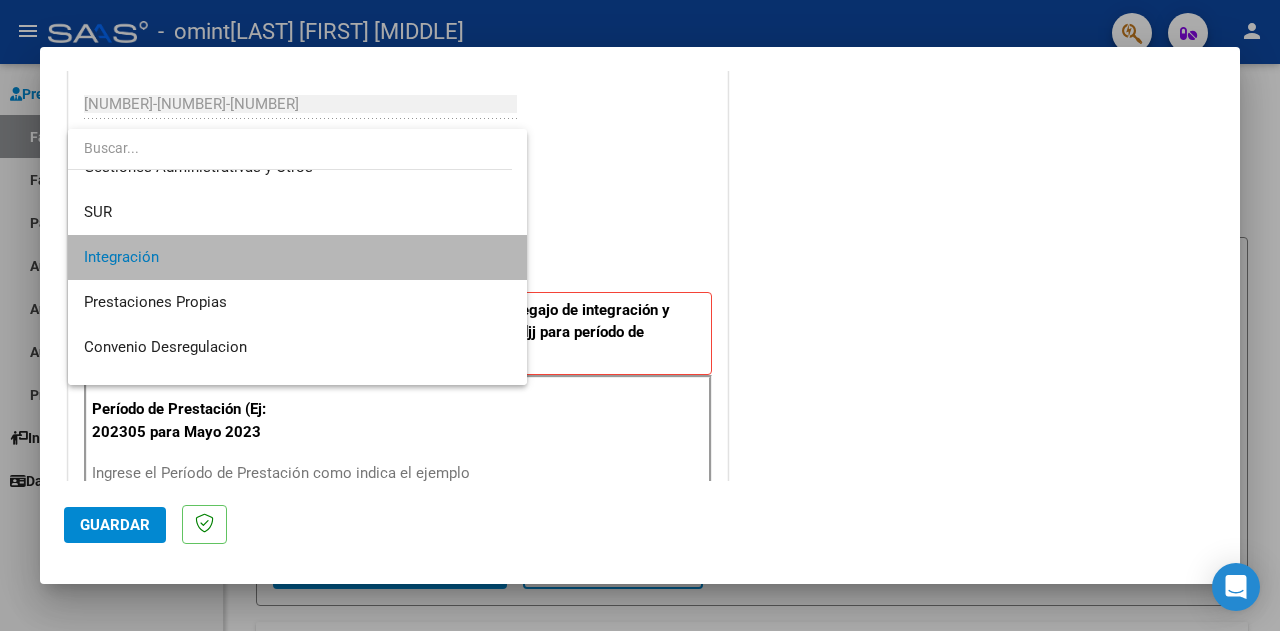 click on "Integración" at bounding box center [298, 257] 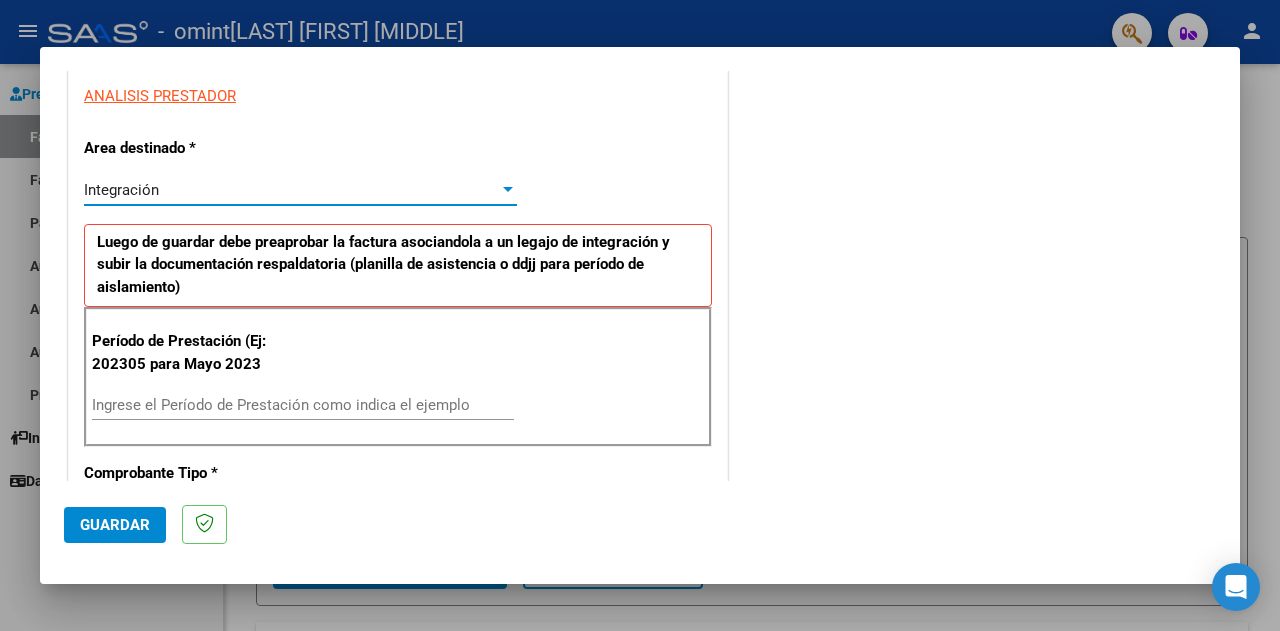 scroll, scrollTop: 400, scrollLeft: 0, axis: vertical 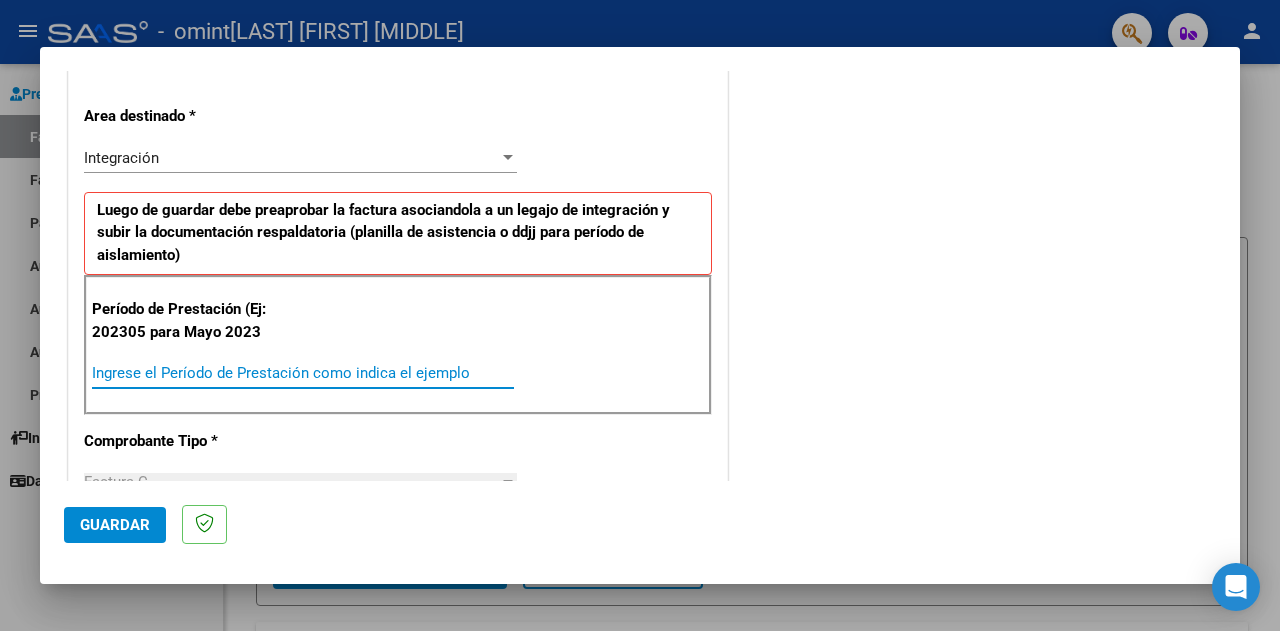 click on "Ingrese el Período de Prestación como indica el ejemplo" at bounding box center [303, 373] 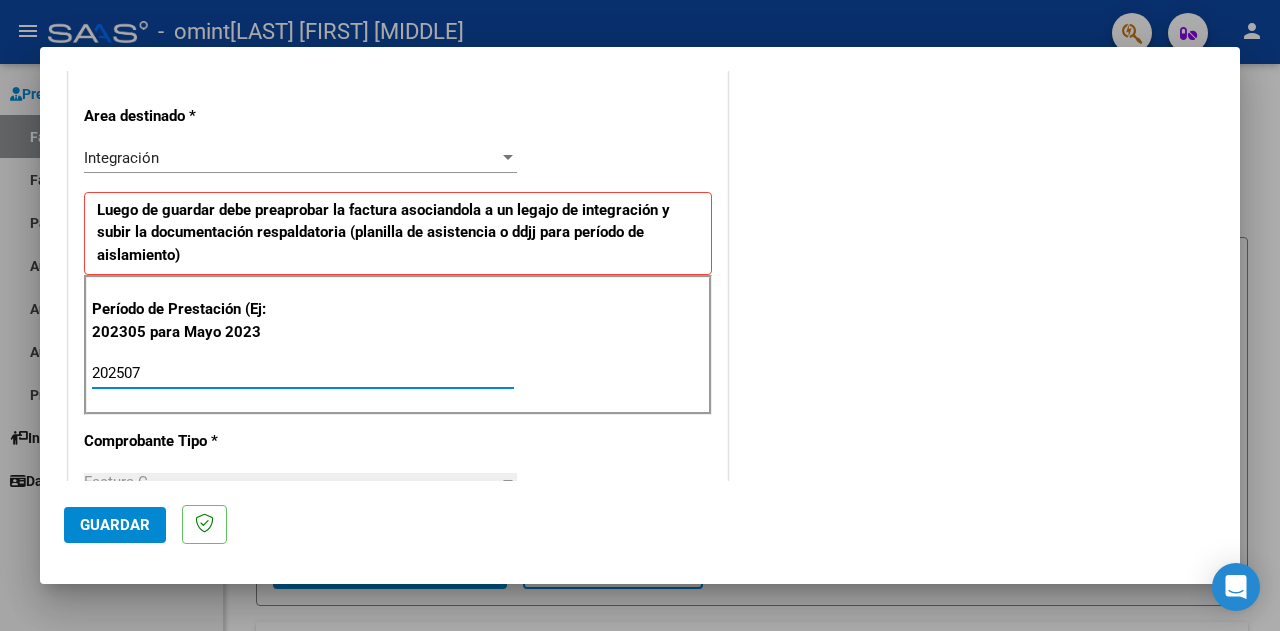 type on "202507" 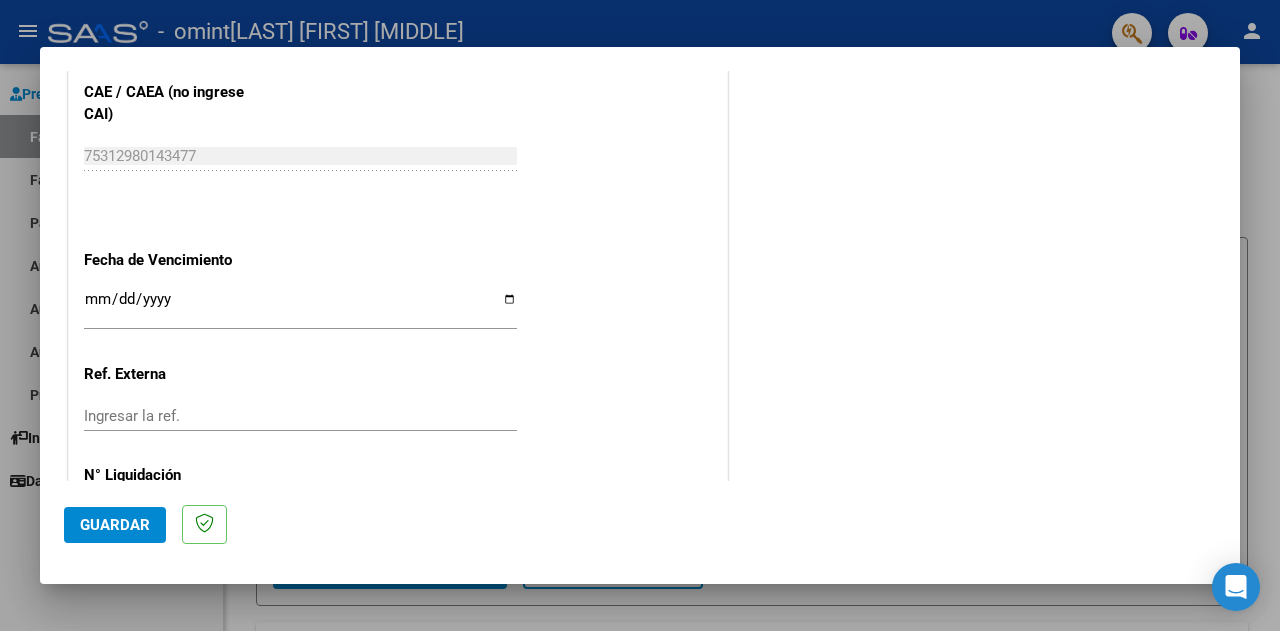 scroll, scrollTop: 1300, scrollLeft: 0, axis: vertical 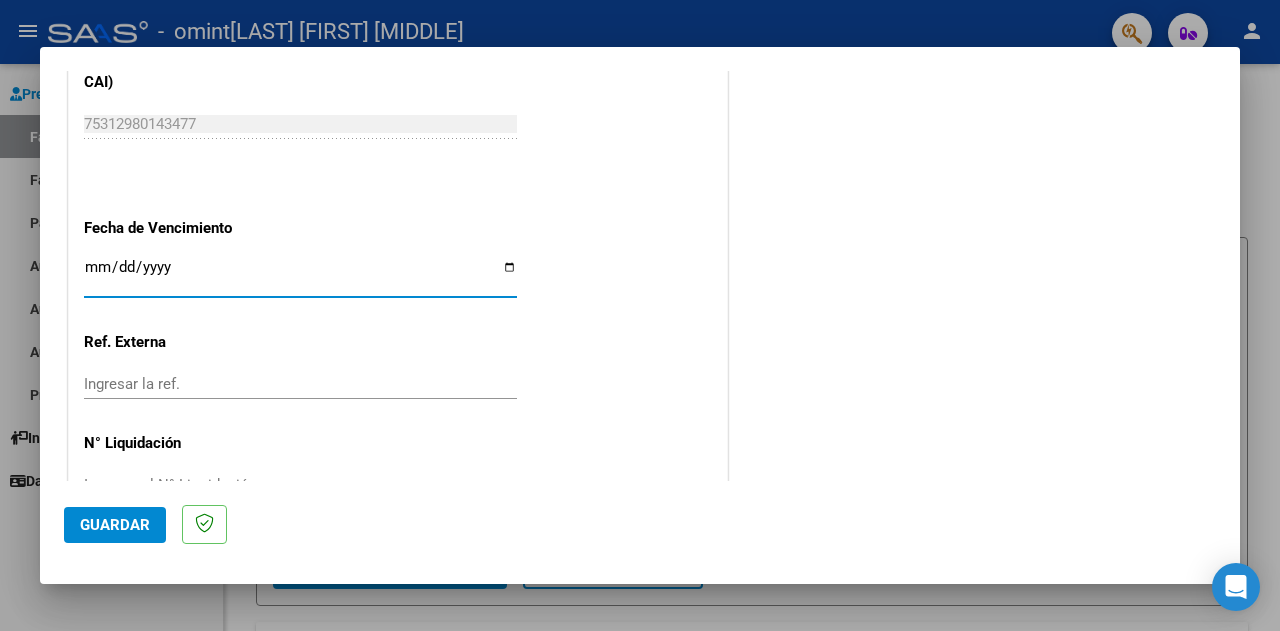 click on "Ingresar la fecha" at bounding box center (300, 275) 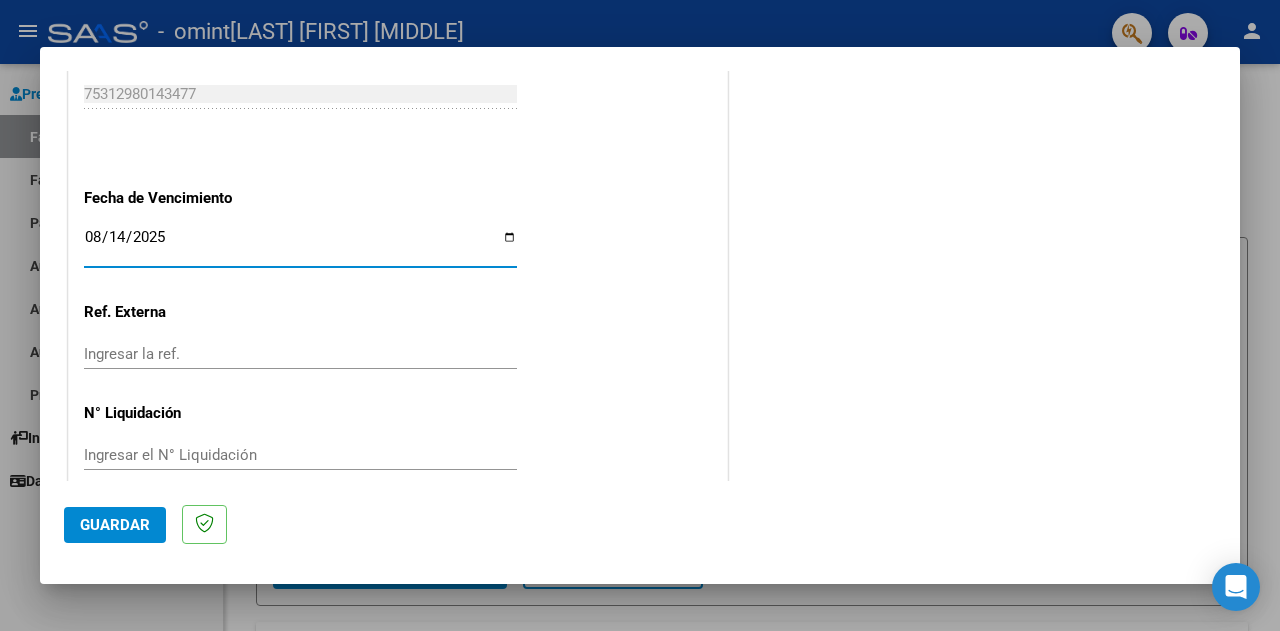 scroll, scrollTop: 1352, scrollLeft: 0, axis: vertical 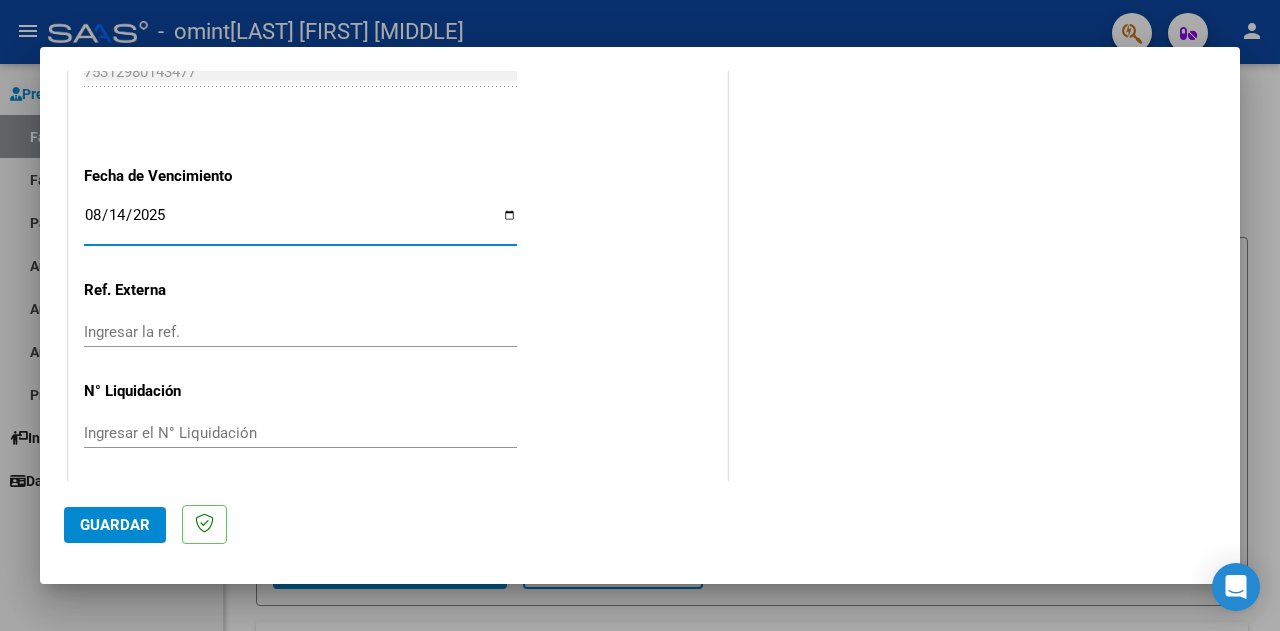 click on "Guardar" 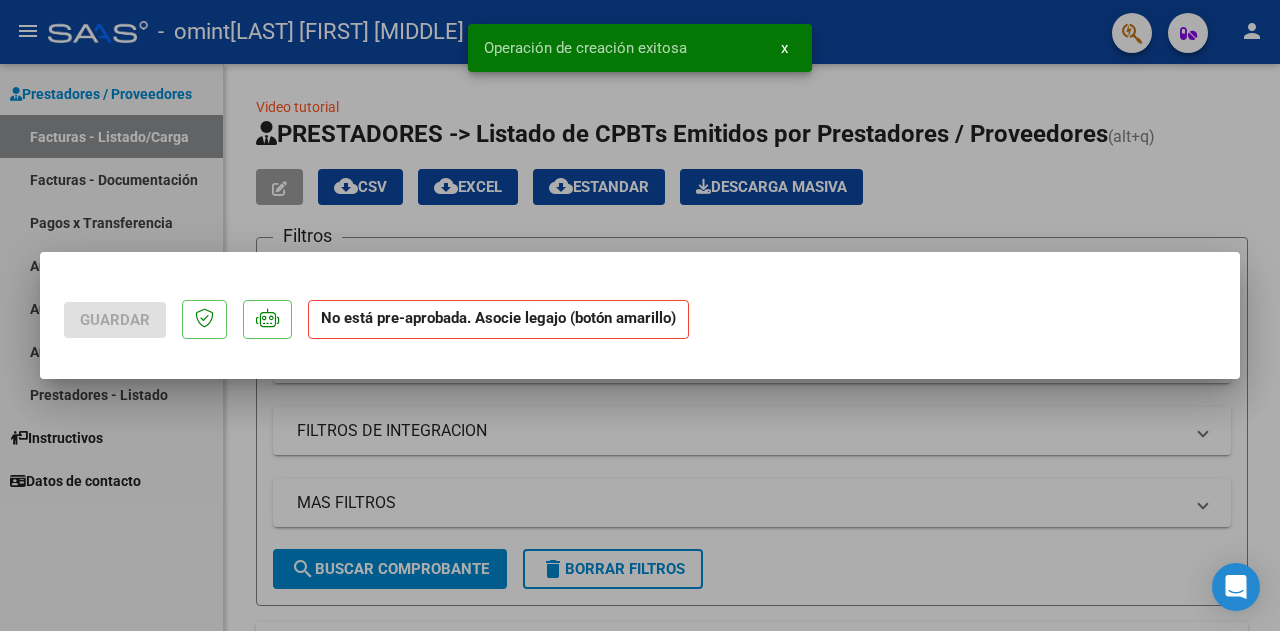scroll, scrollTop: 0, scrollLeft: 0, axis: both 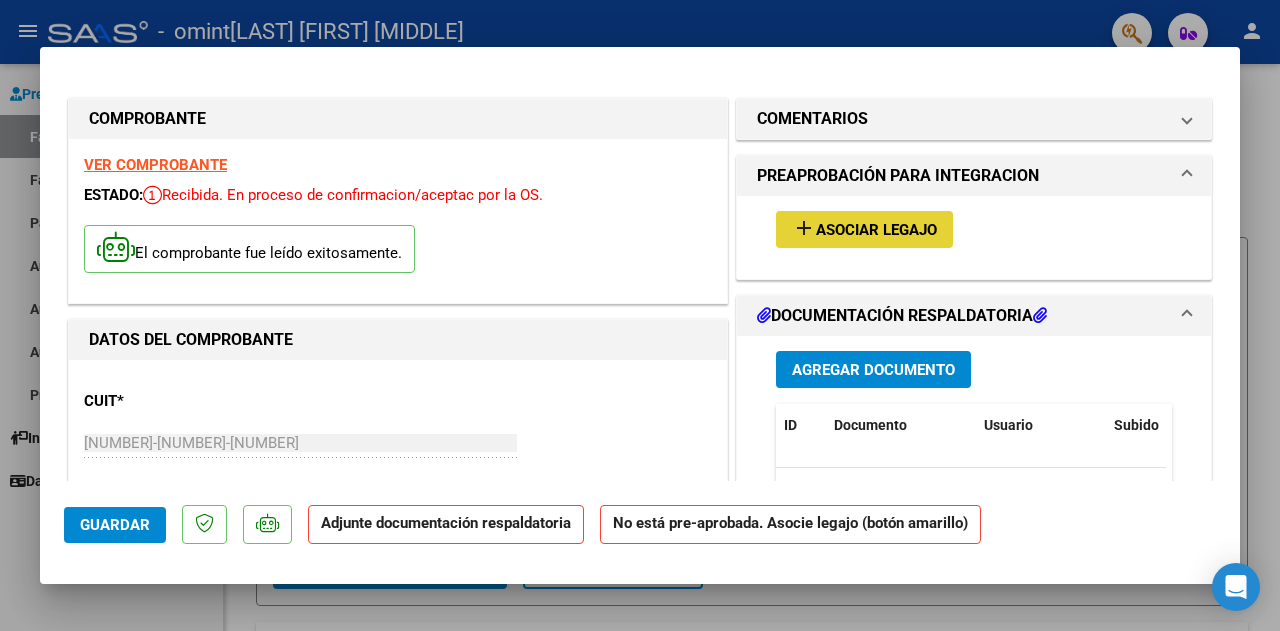click on "Asociar Legajo" at bounding box center (876, 230) 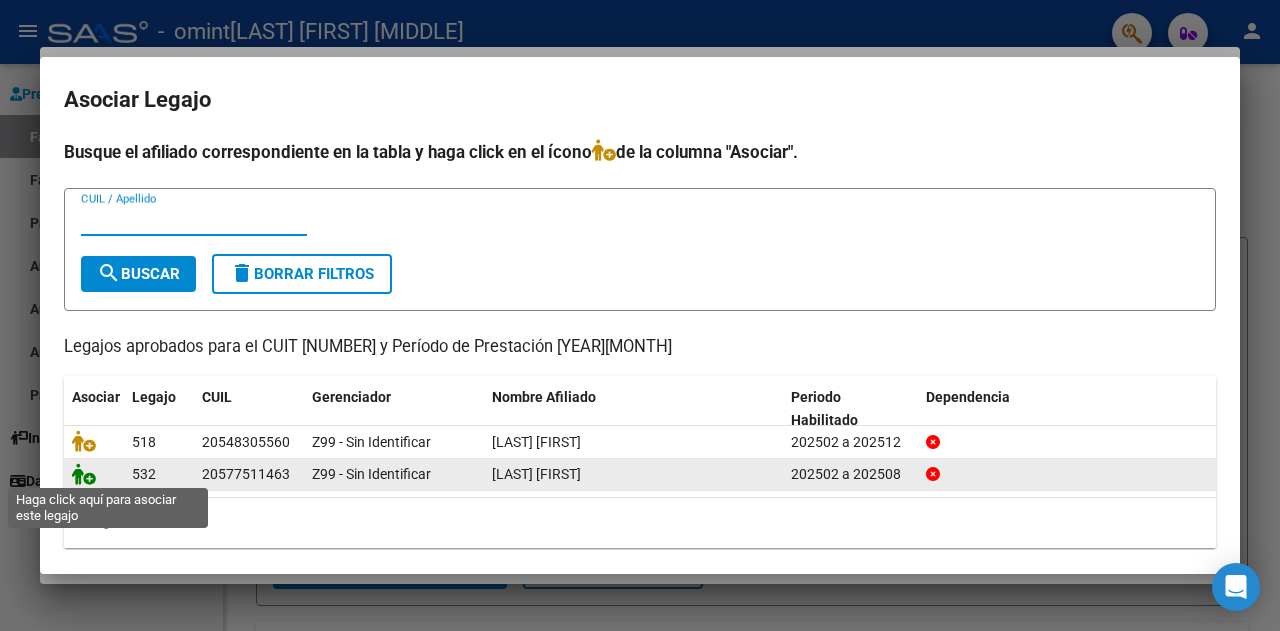 click 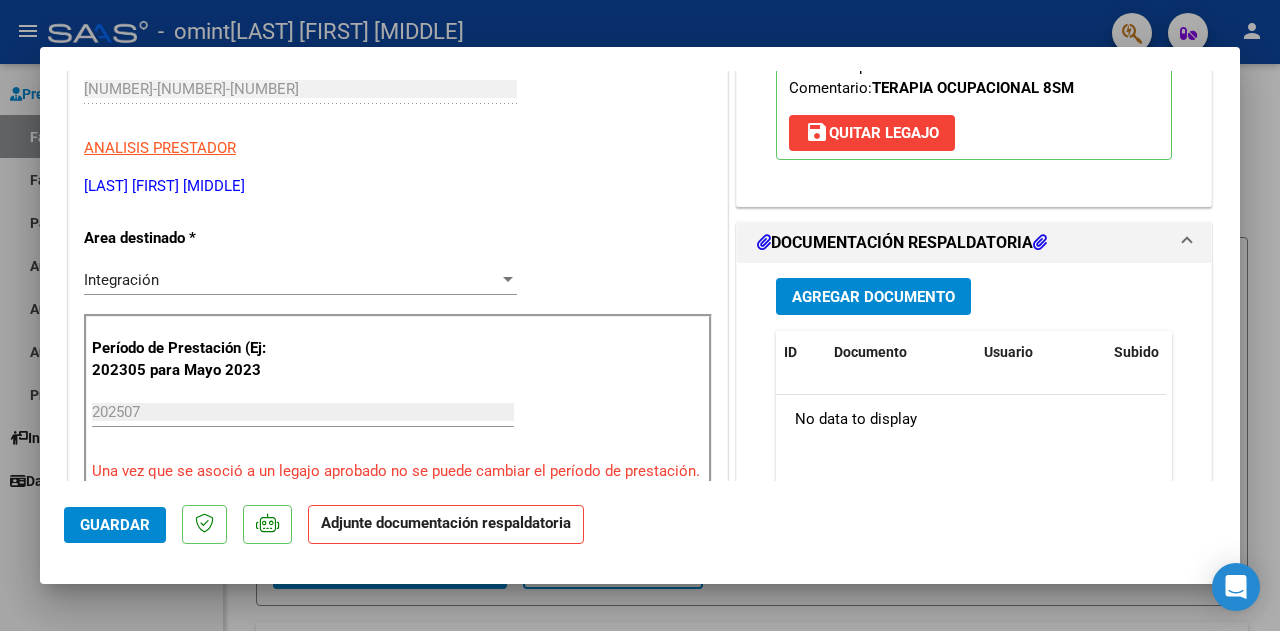 scroll, scrollTop: 400, scrollLeft: 0, axis: vertical 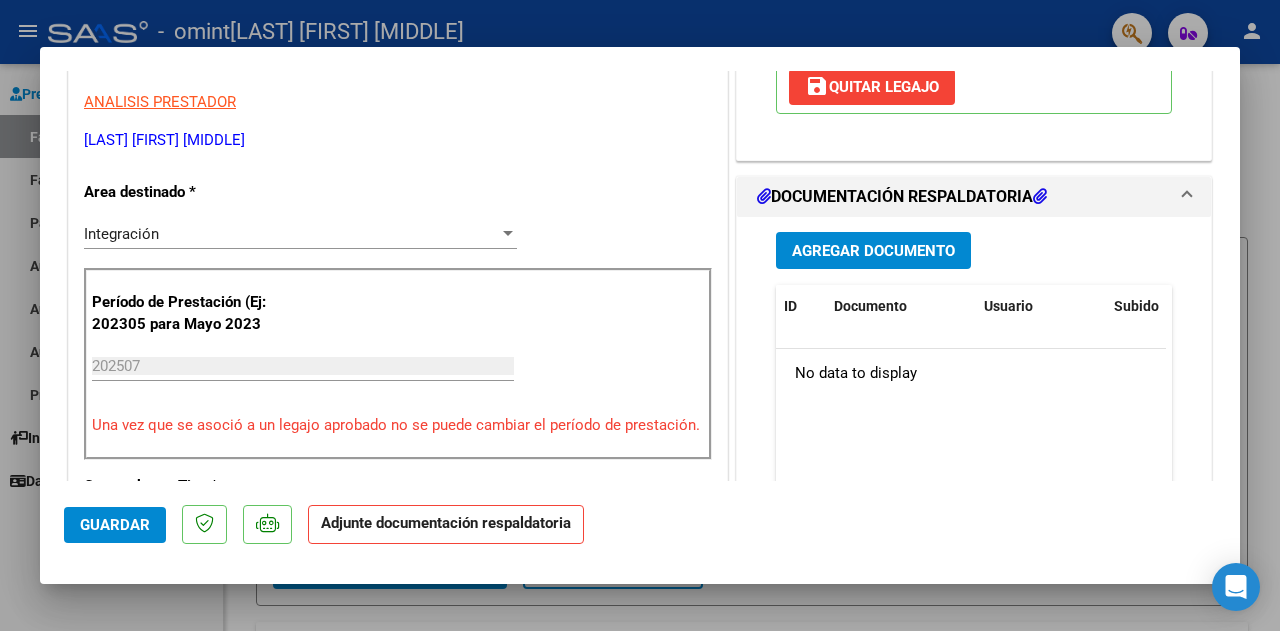 click on "Agregar Documento" at bounding box center (873, 251) 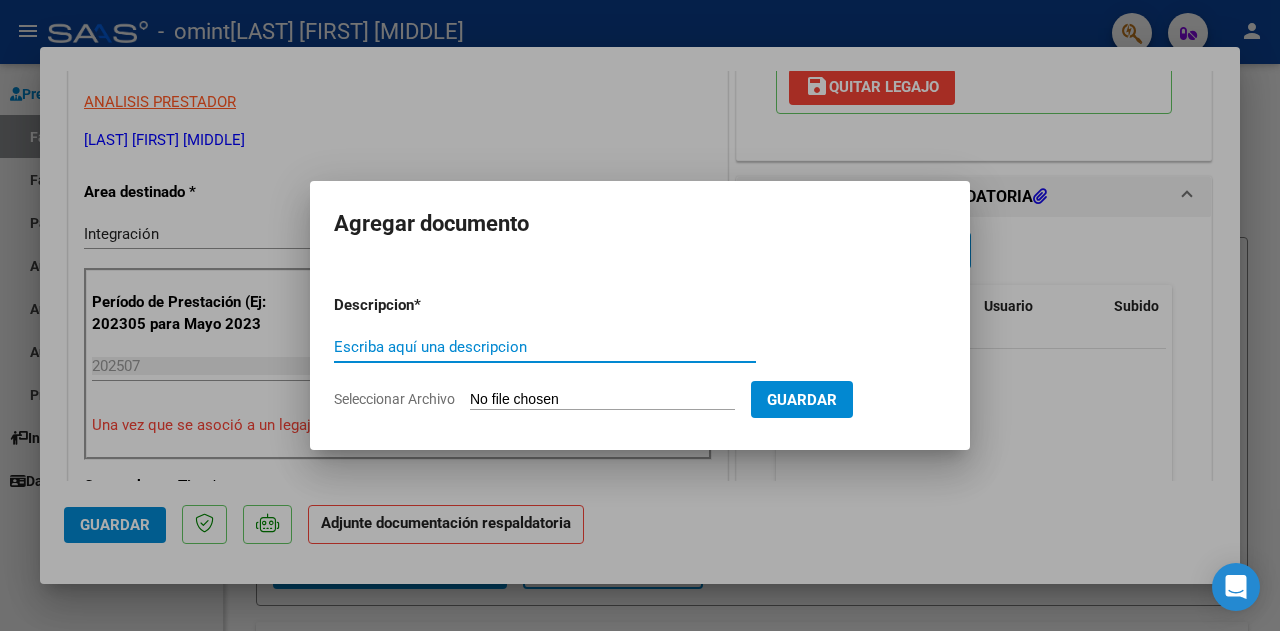 click on "Escriba aquí una descripcion" at bounding box center [545, 347] 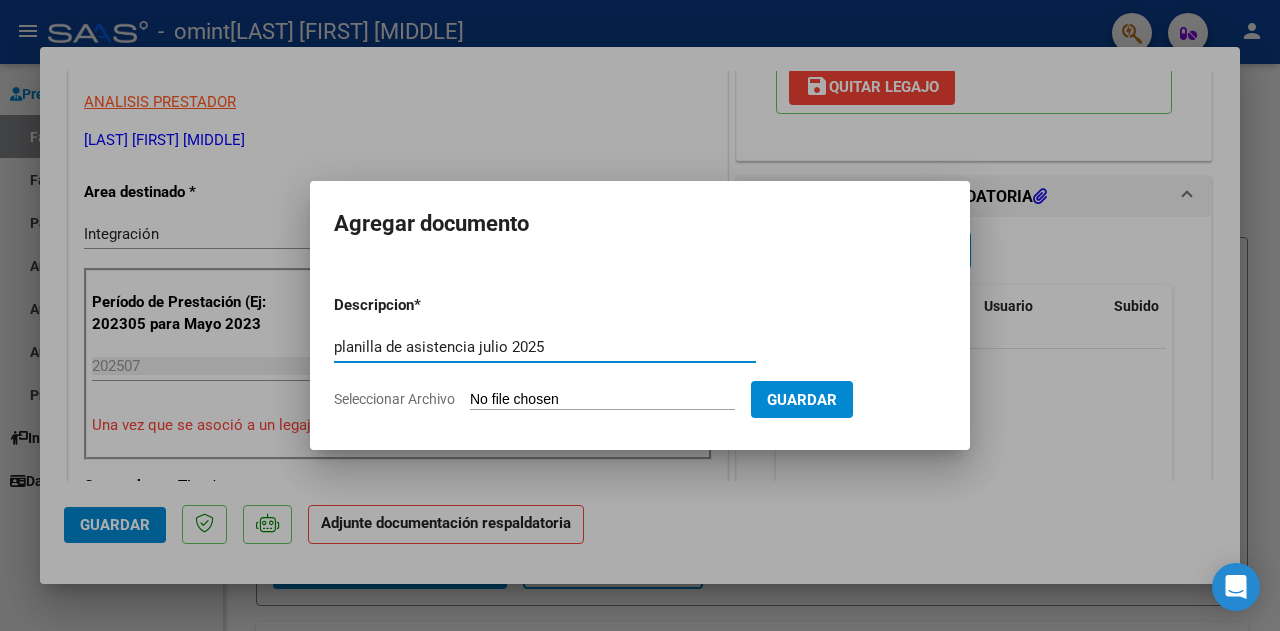 type on "planilla de asistencia julio 2025" 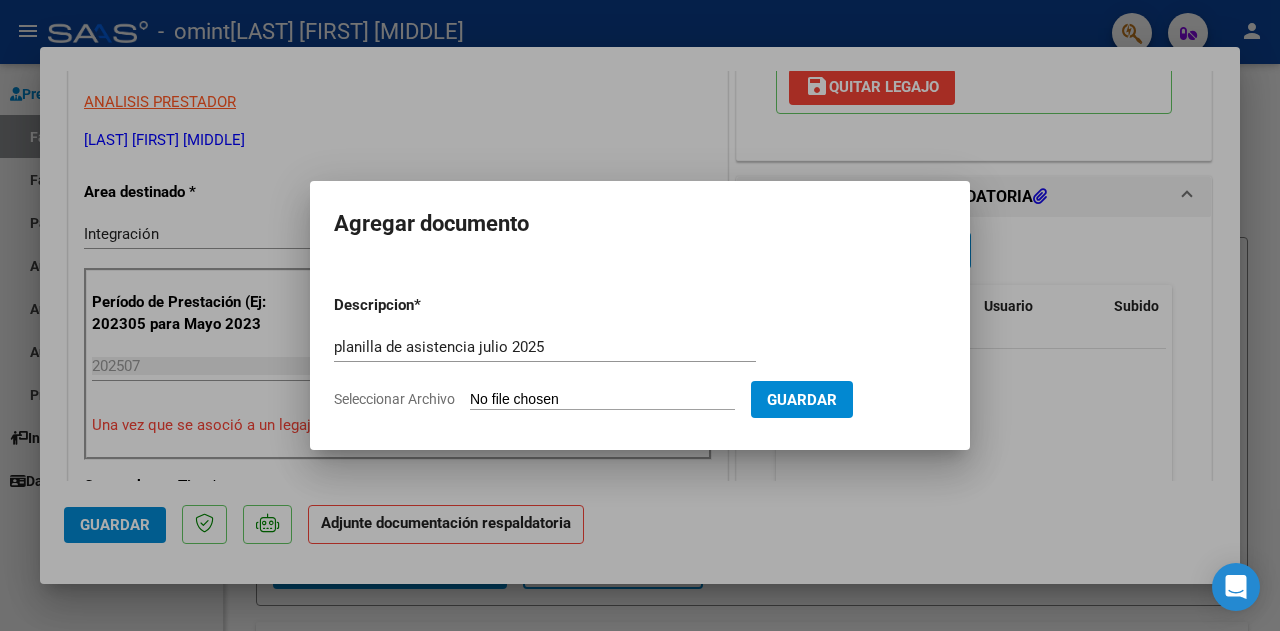 type on "C:\fakepath\[FIRST] [LAST][MONTH] [YEAR].pdf" 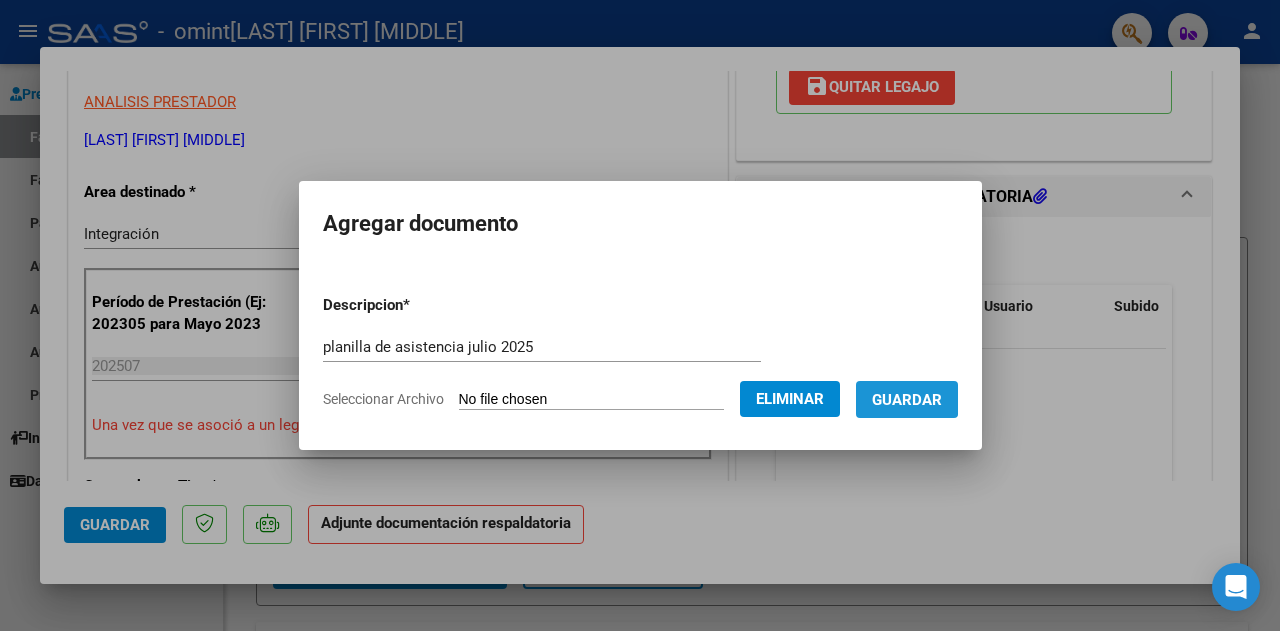 click on "Guardar" at bounding box center (907, 400) 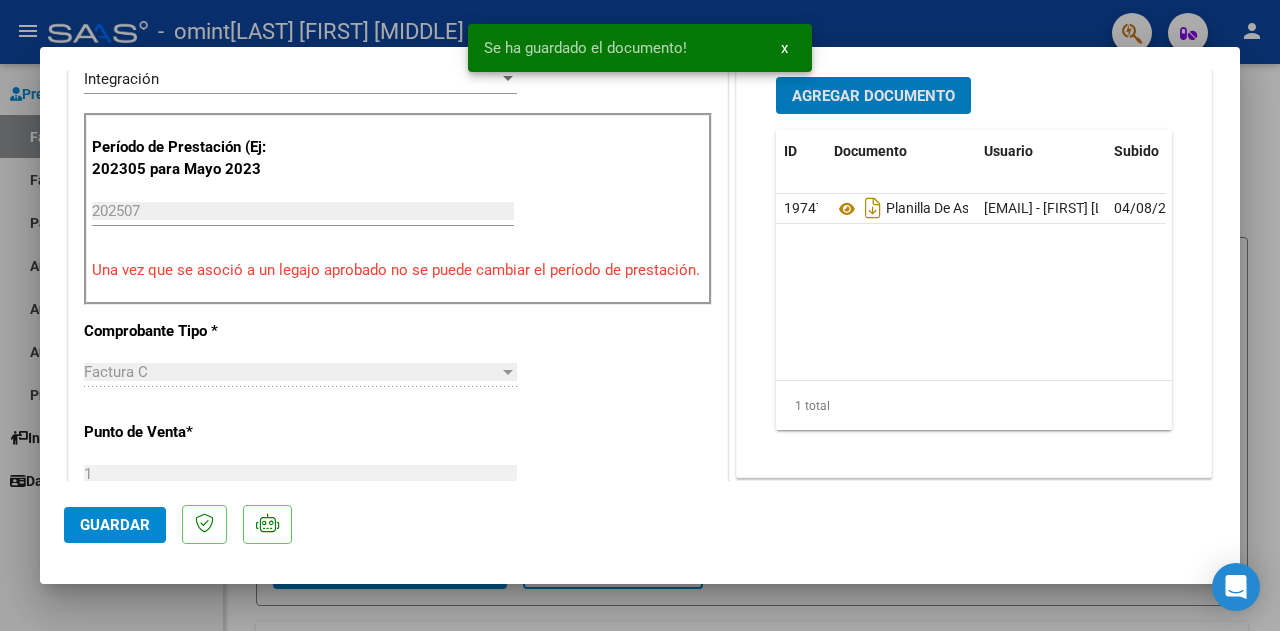 scroll, scrollTop: 600, scrollLeft: 0, axis: vertical 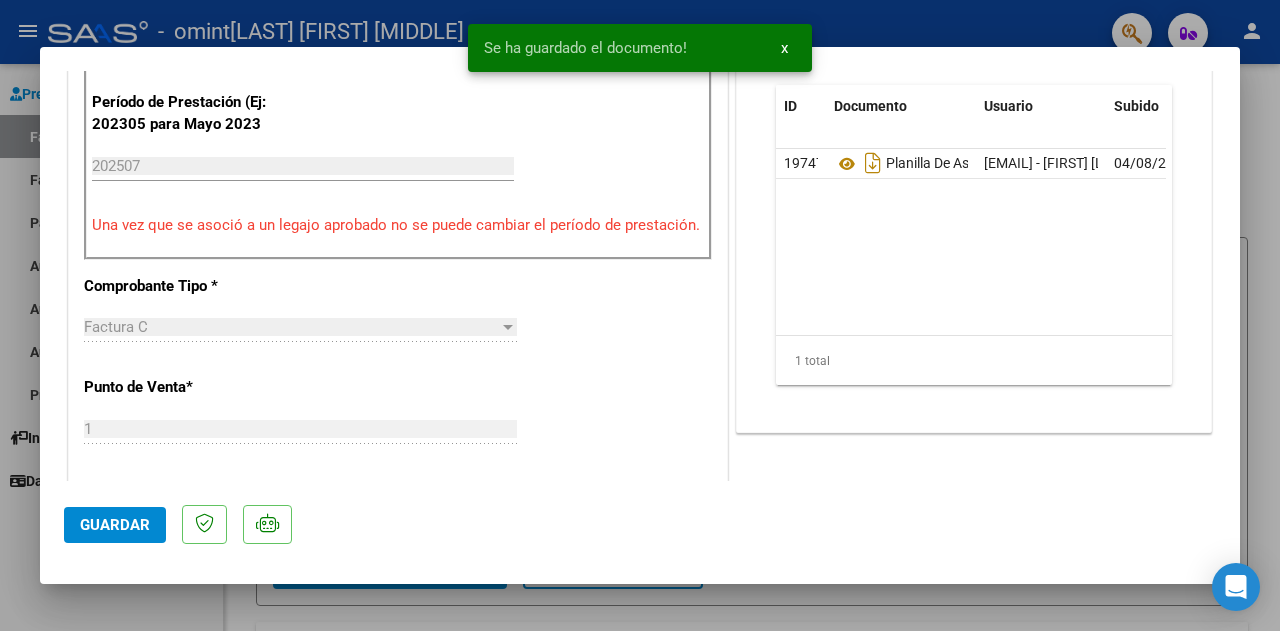 click on "Guardar" 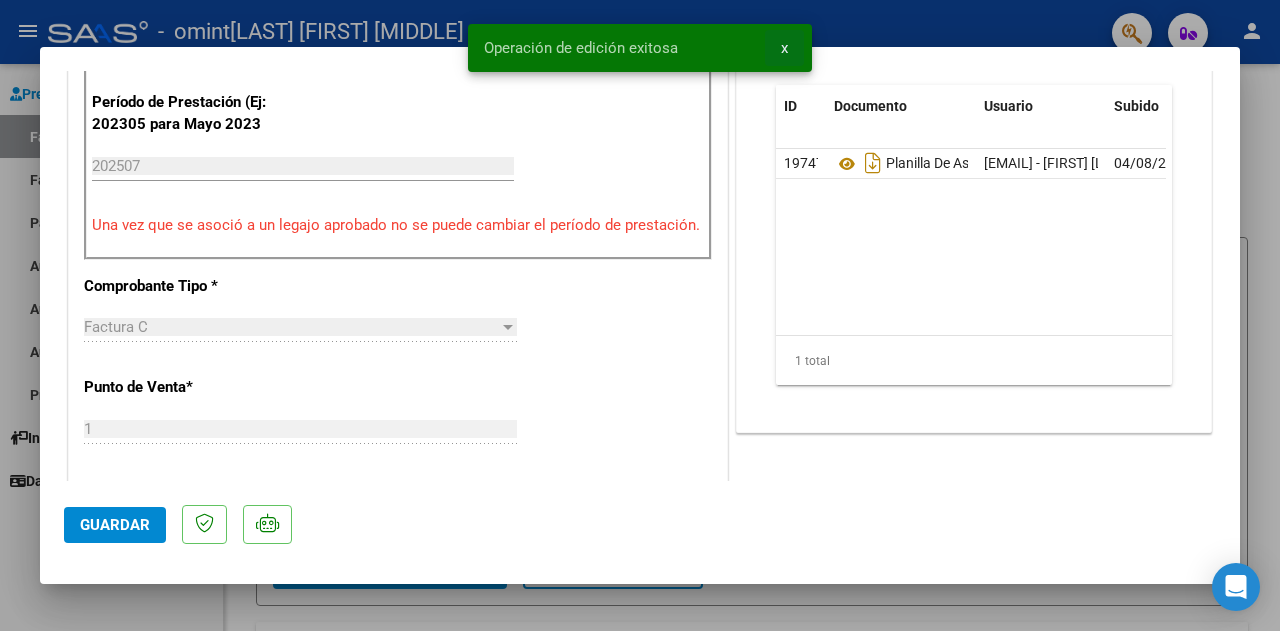 click on "x" at bounding box center (784, 48) 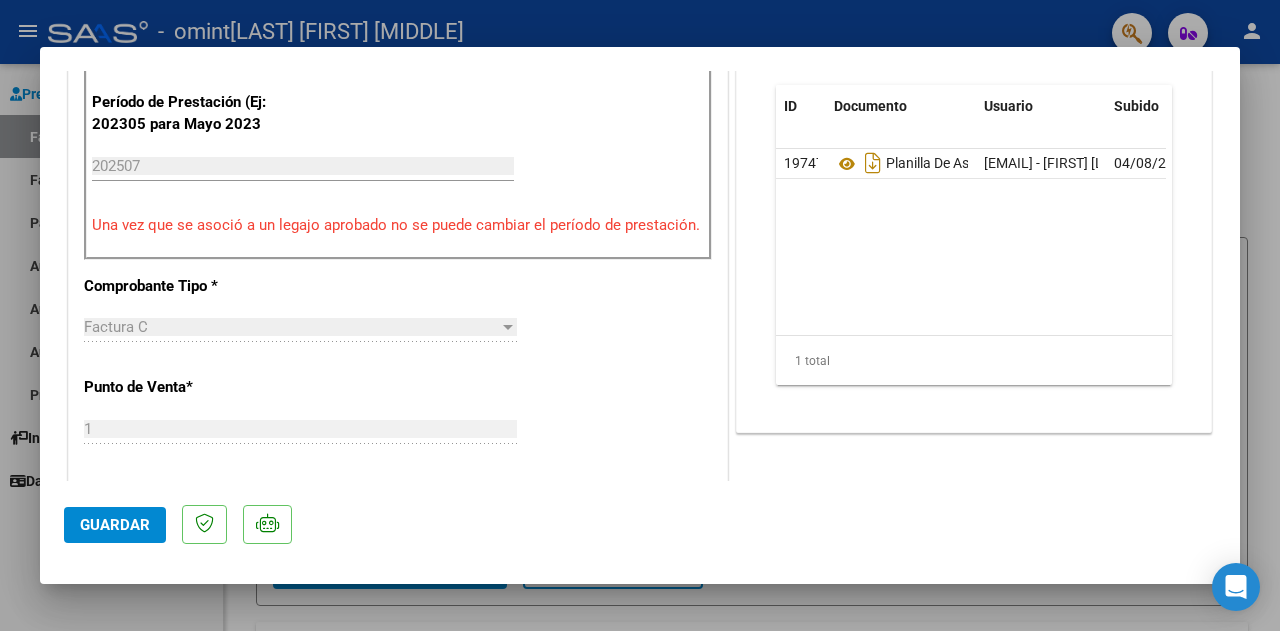 click at bounding box center (640, 315) 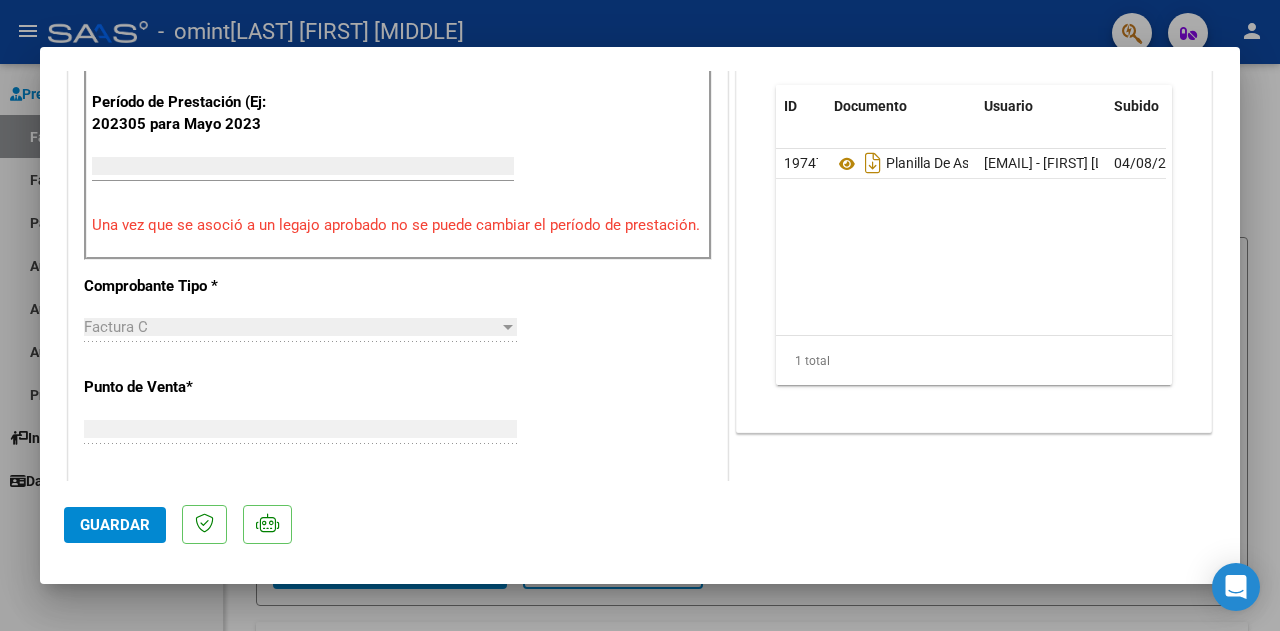scroll, scrollTop: 560, scrollLeft: 0, axis: vertical 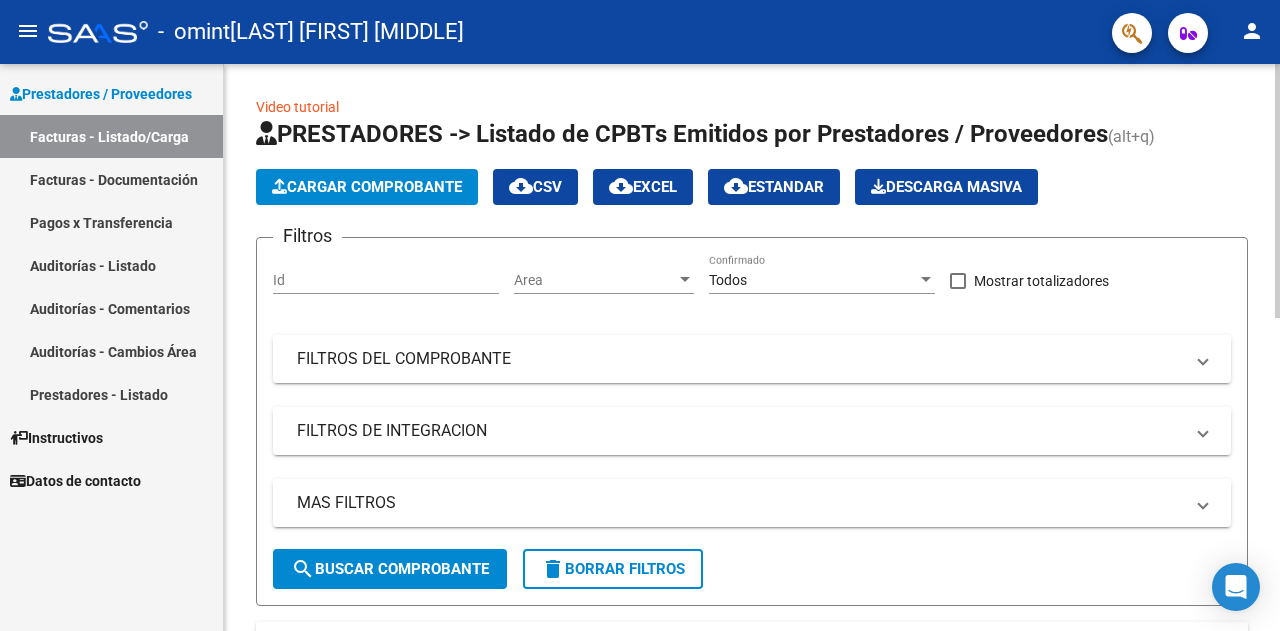 click on "Cargar Comprobante" 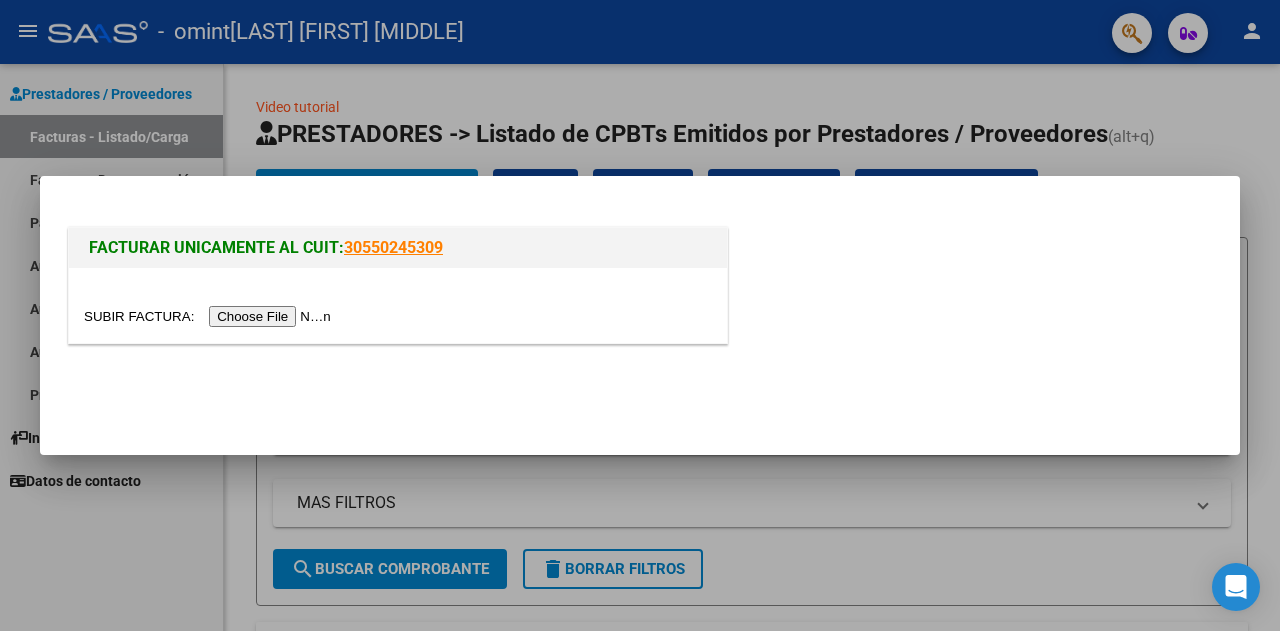 click at bounding box center [210, 316] 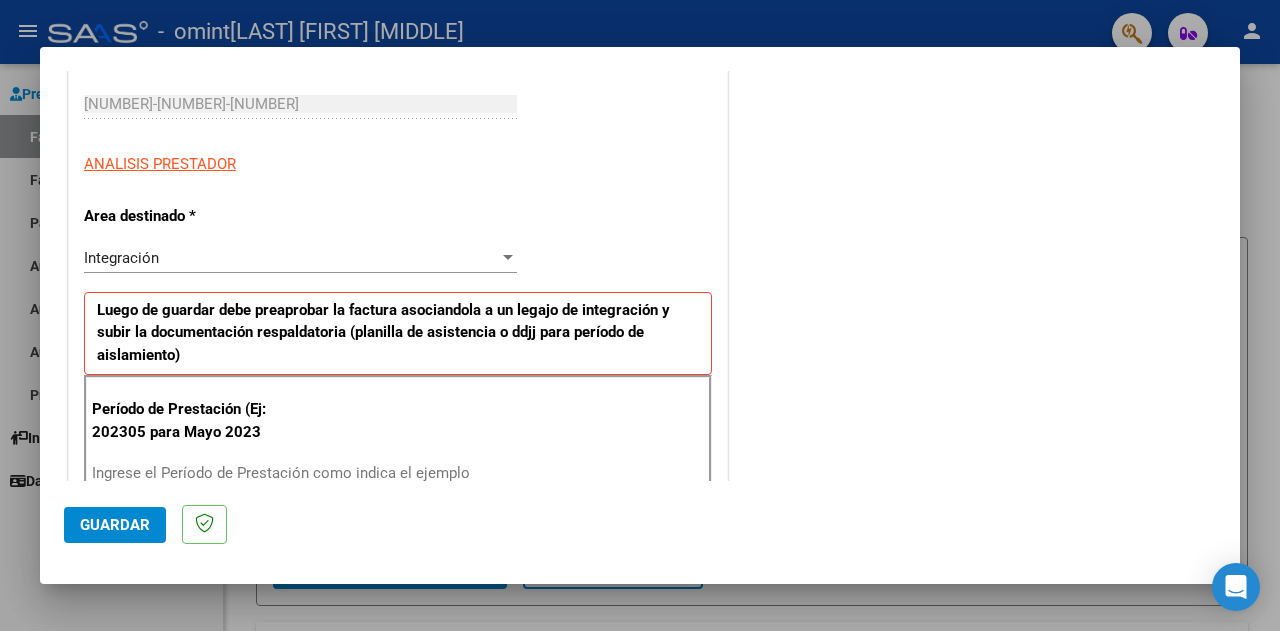 scroll, scrollTop: 400, scrollLeft: 0, axis: vertical 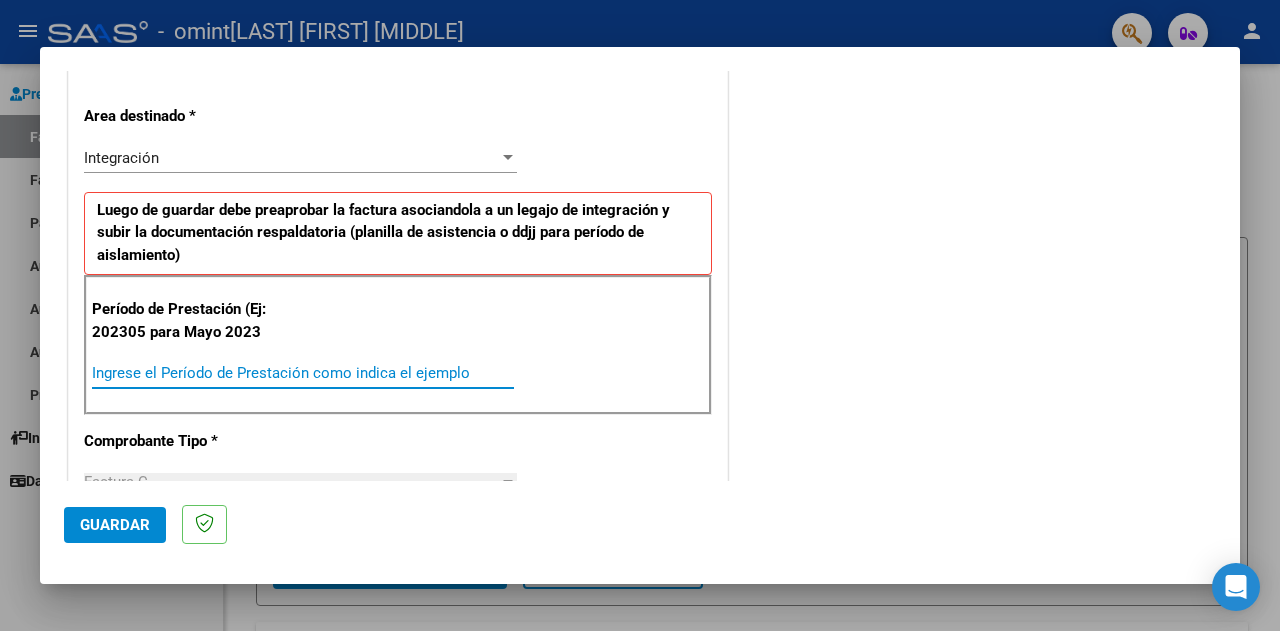 click on "Ingrese el Período de Prestación como indica el ejemplo" at bounding box center (303, 373) 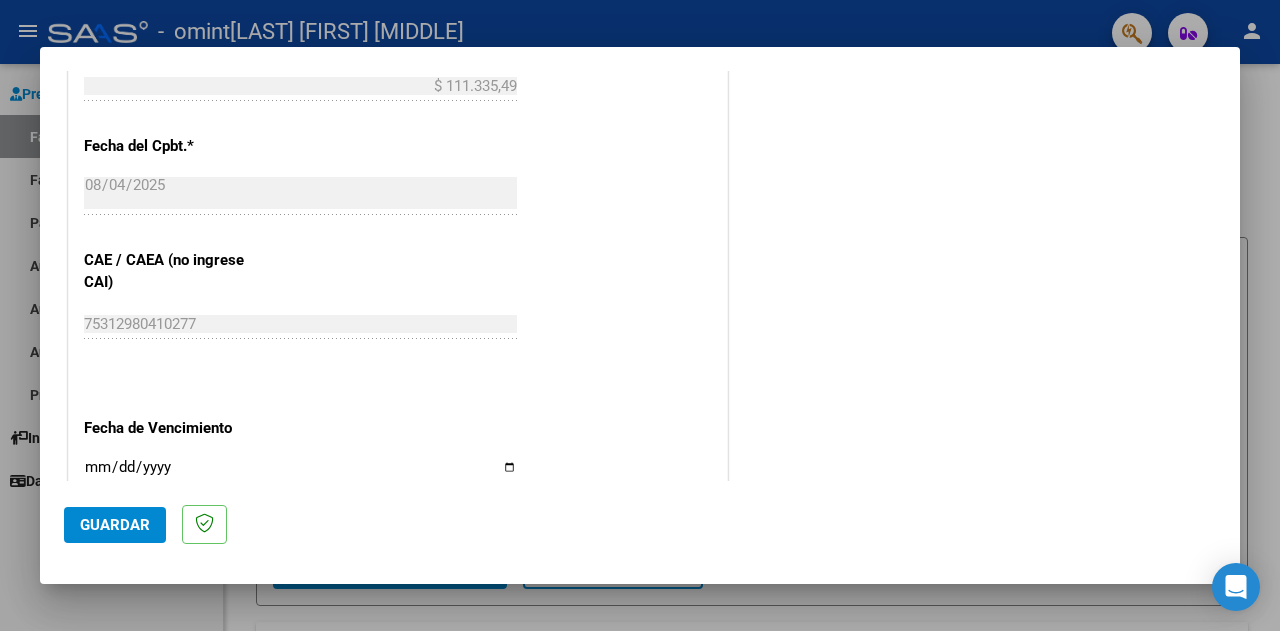 scroll, scrollTop: 1200, scrollLeft: 0, axis: vertical 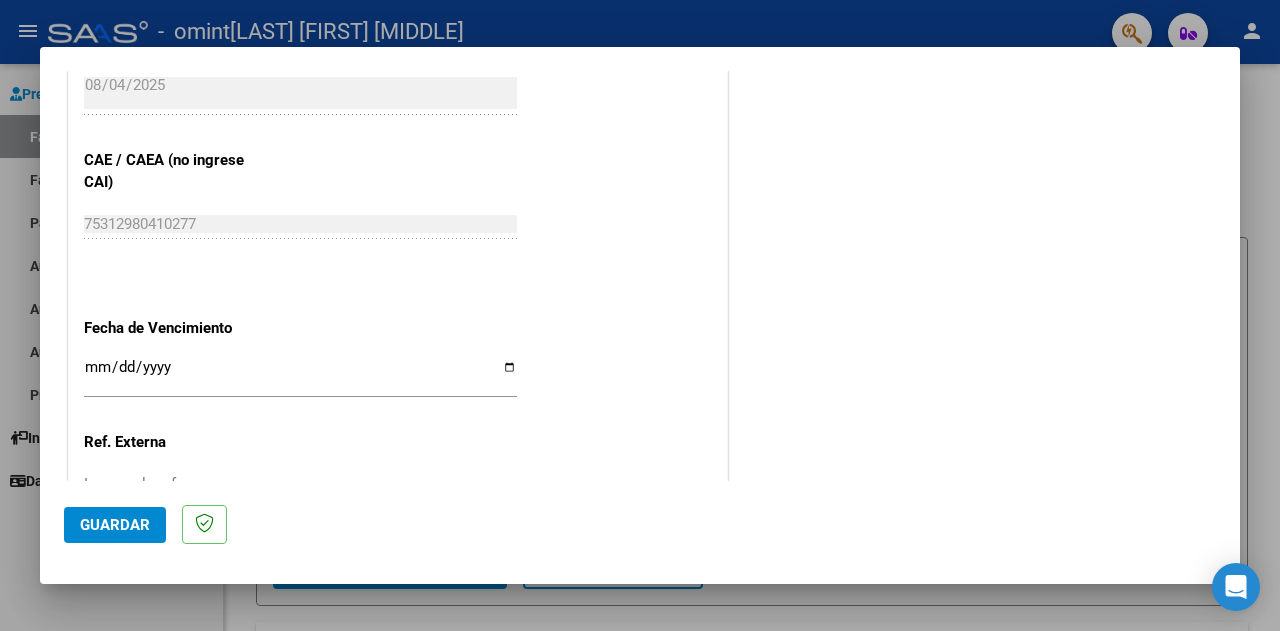 type on "202507" 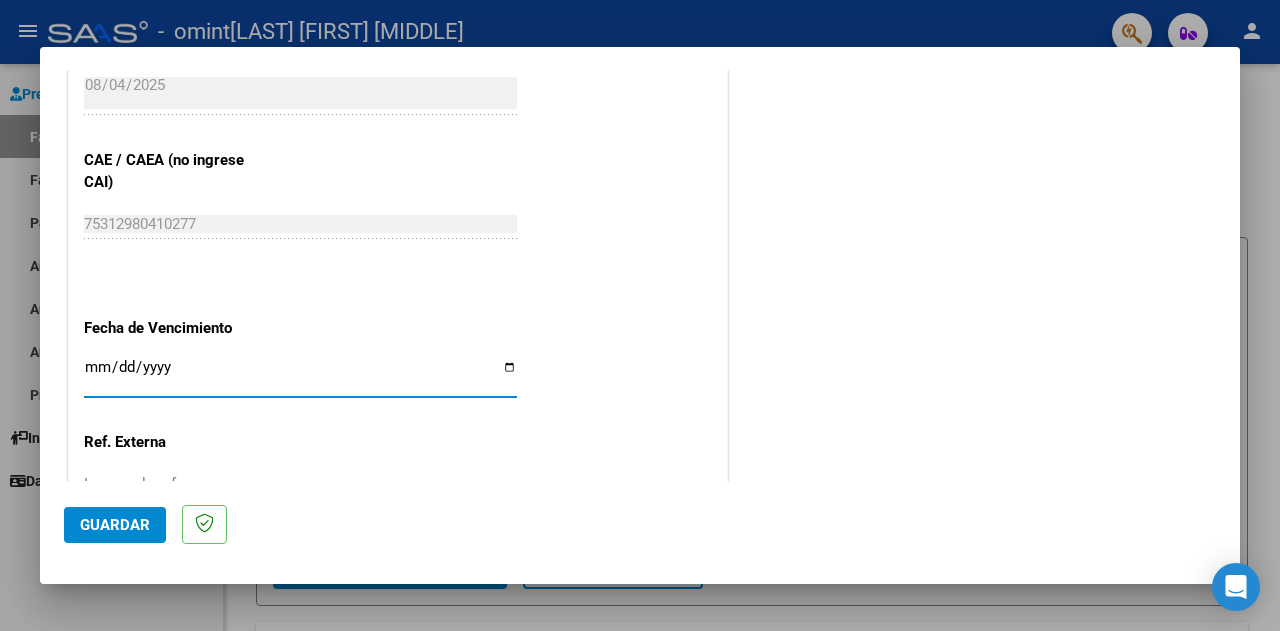 click on "Ingresar la fecha" at bounding box center [300, 375] 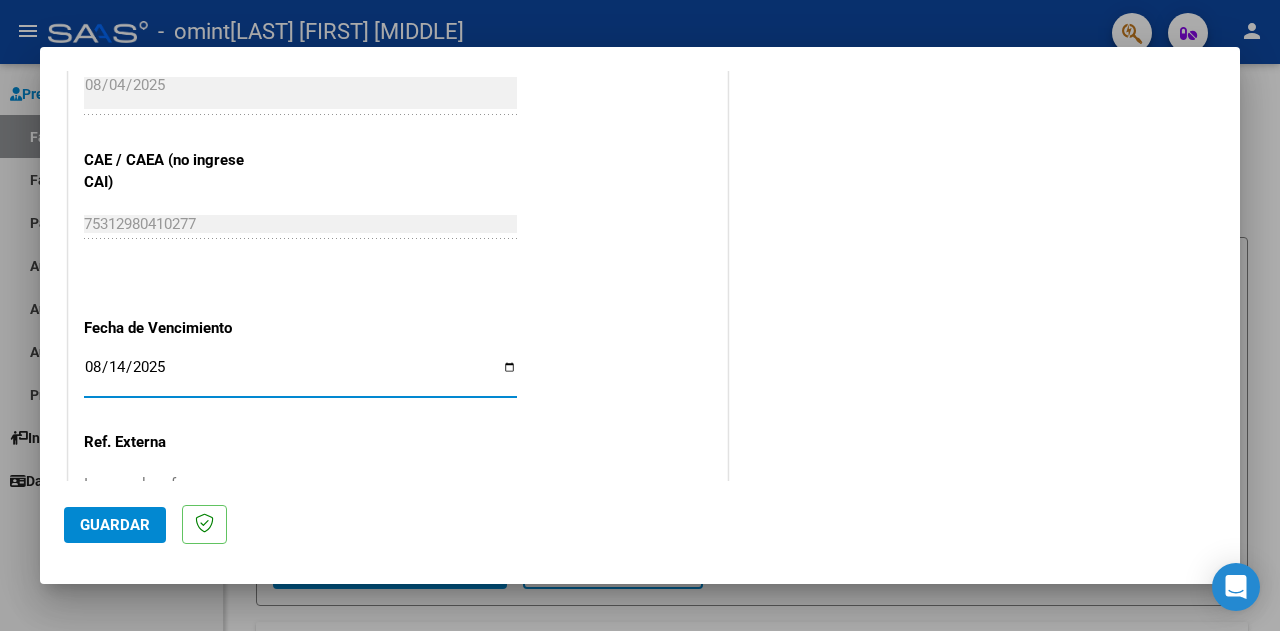 type on "2025-08-14" 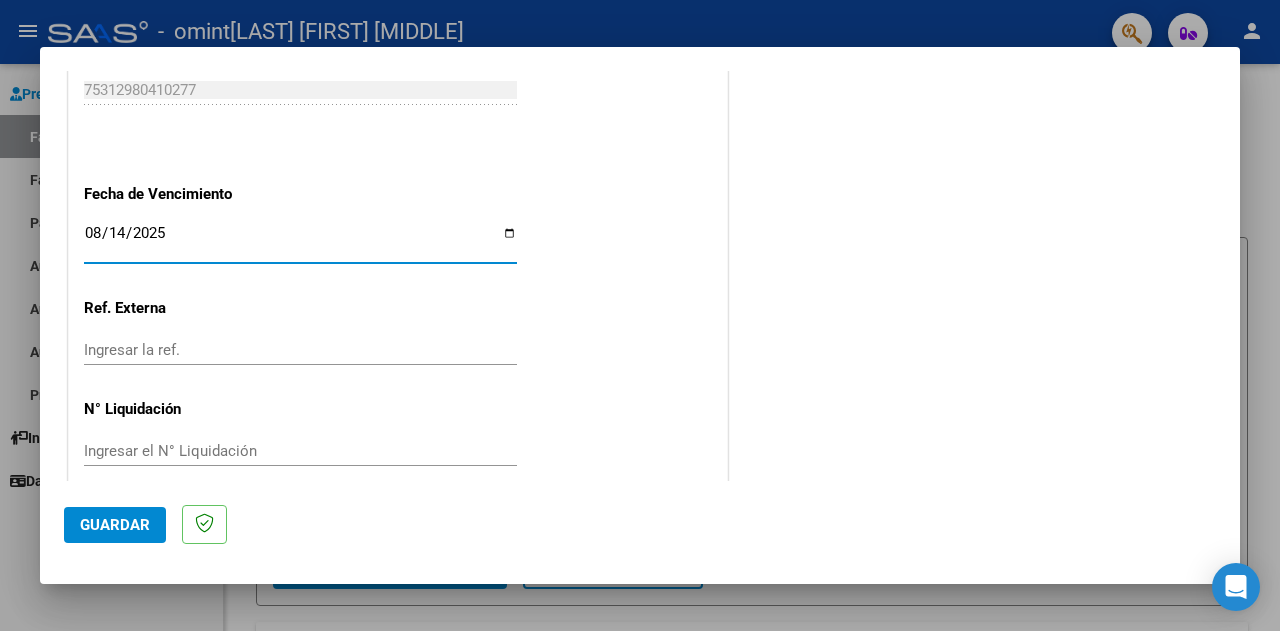 scroll, scrollTop: 1352, scrollLeft: 0, axis: vertical 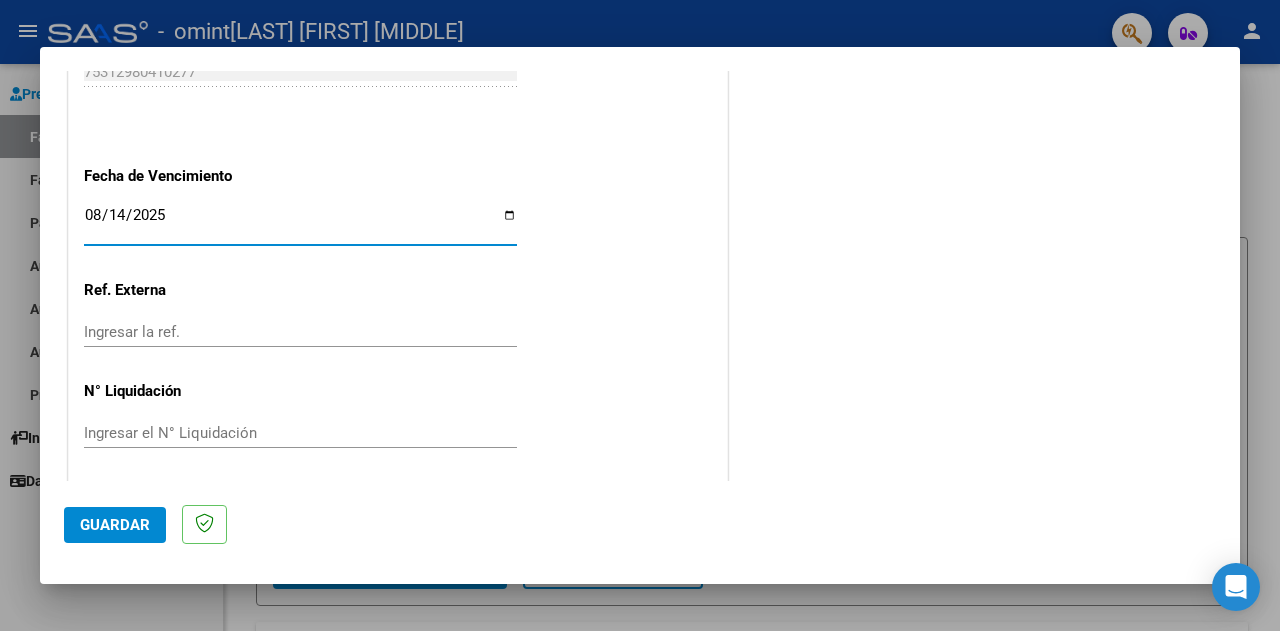click on "Guardar" 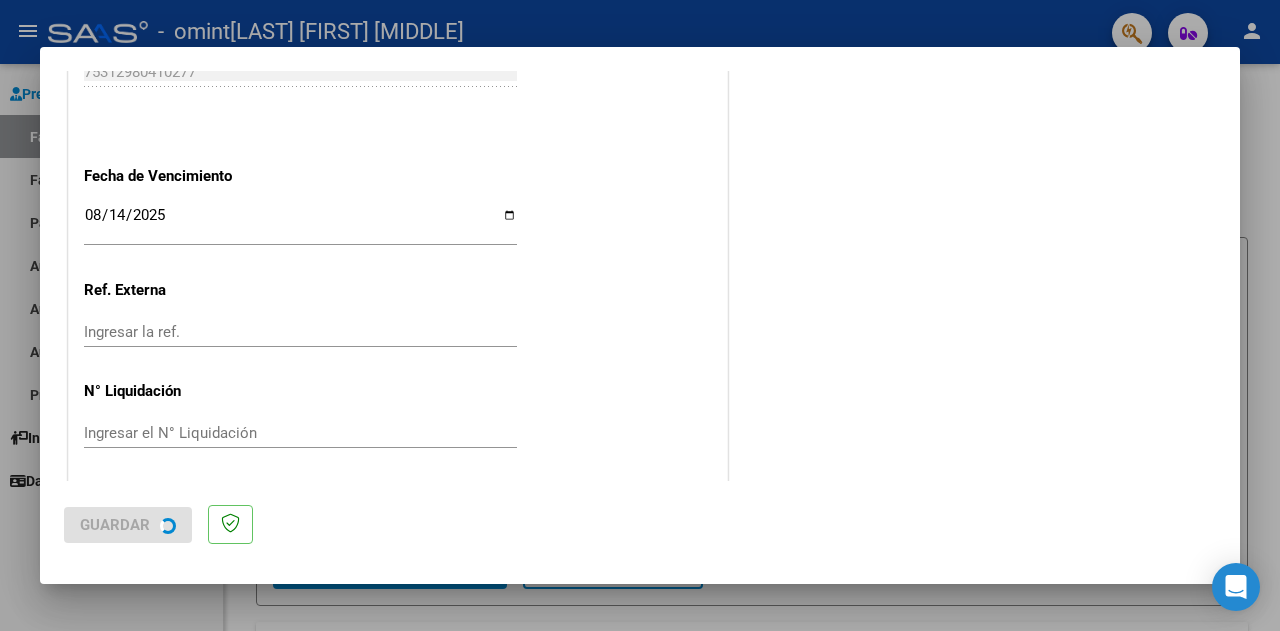 scroll, scrollTop: 0, scrollLeft: 0, axis: both 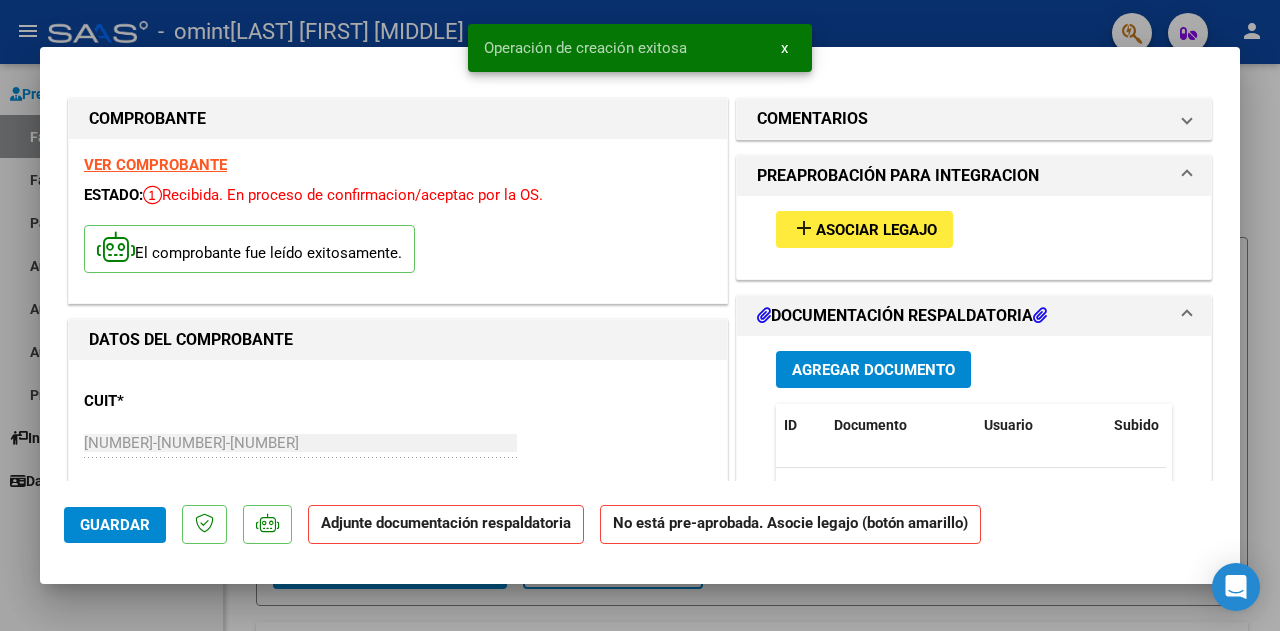 click on "add Asociar Legajo" at bounding box center (864, 229) 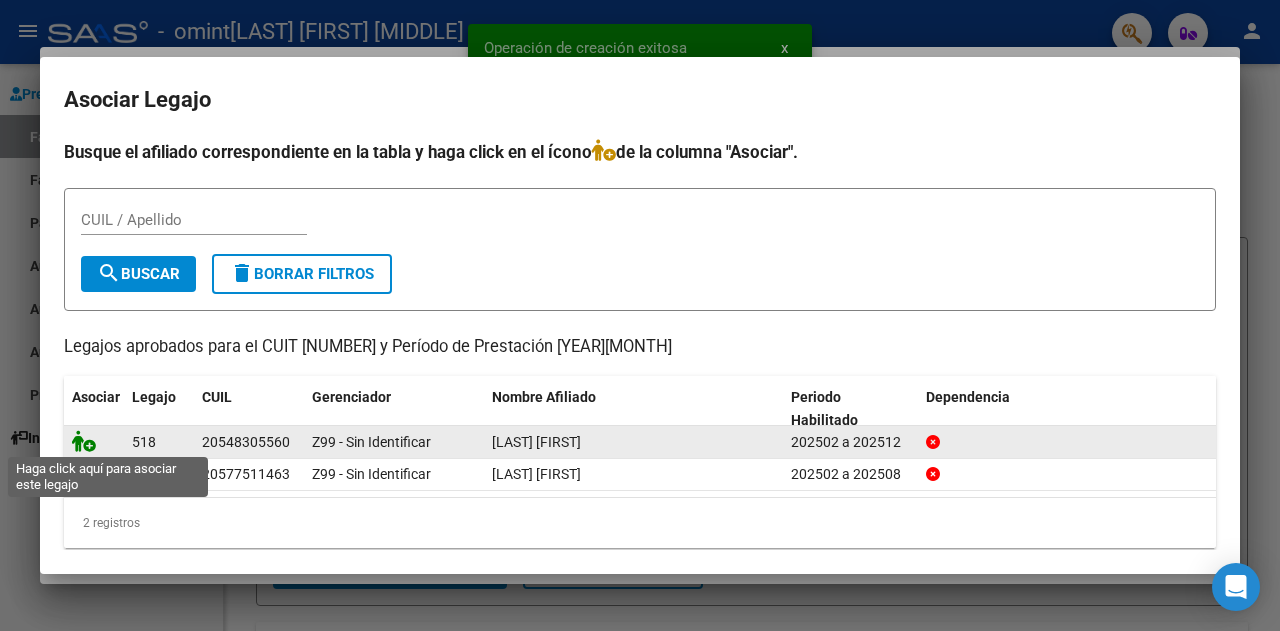 click 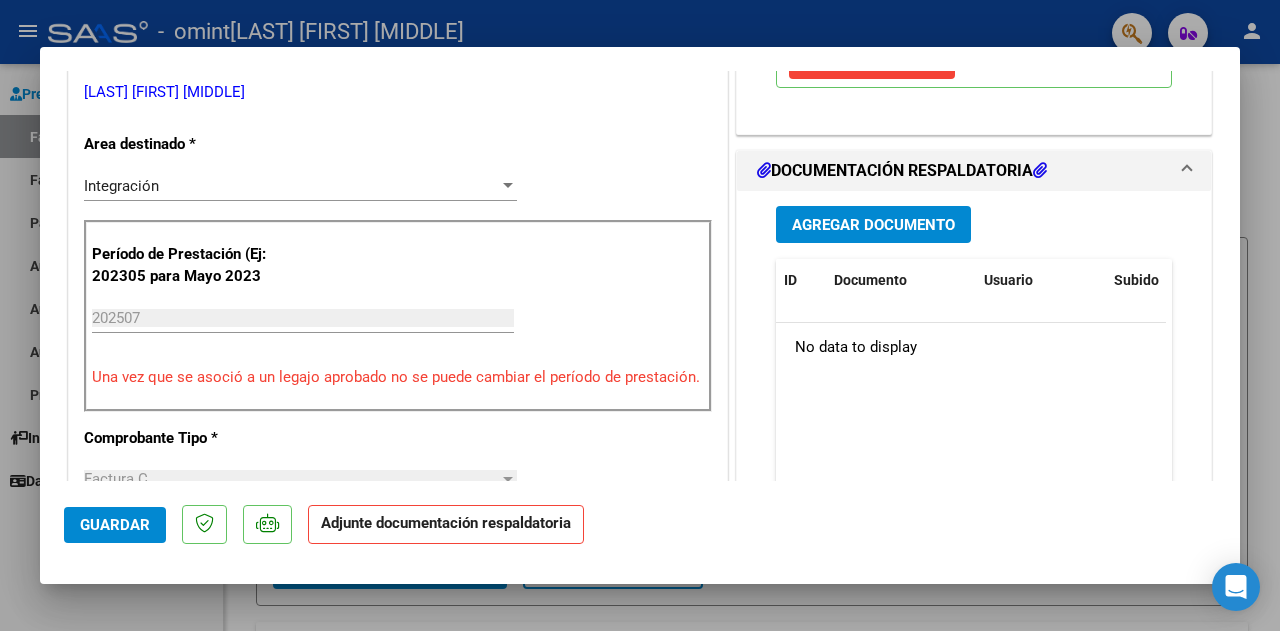 scroll, scrollTop: 500, scrollLeft: 0, axis: vertical 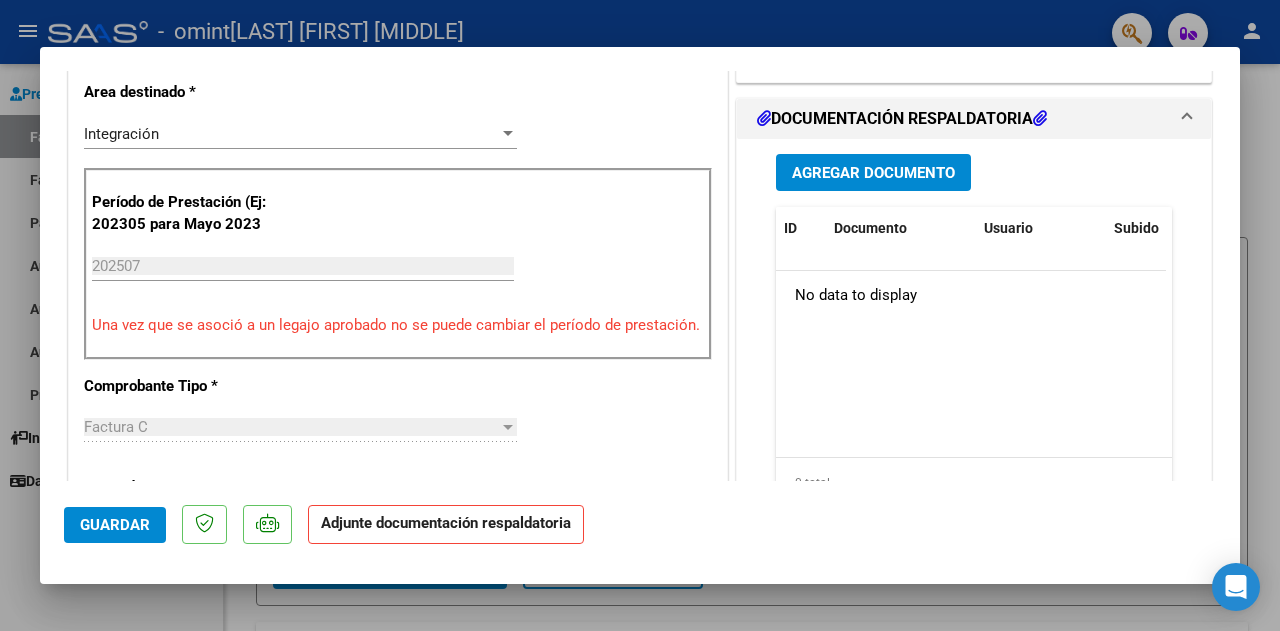 click on "Agregar Documento" at bounding box center (873, 173) 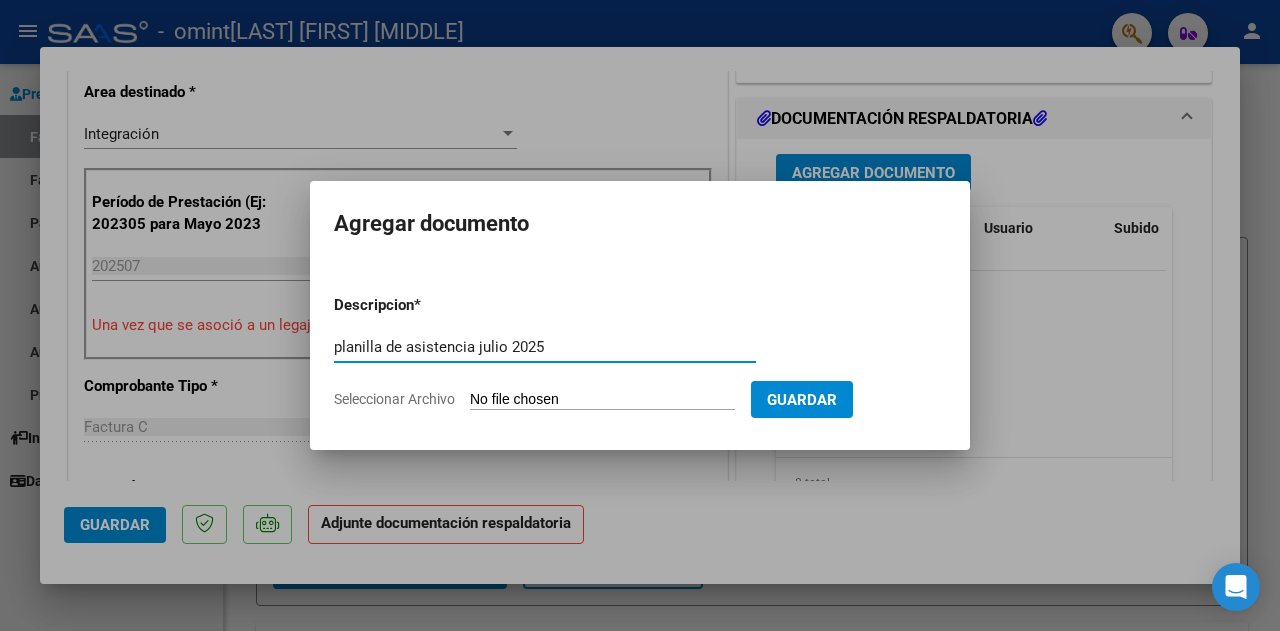type on "planilla de asistencia julio 2025" 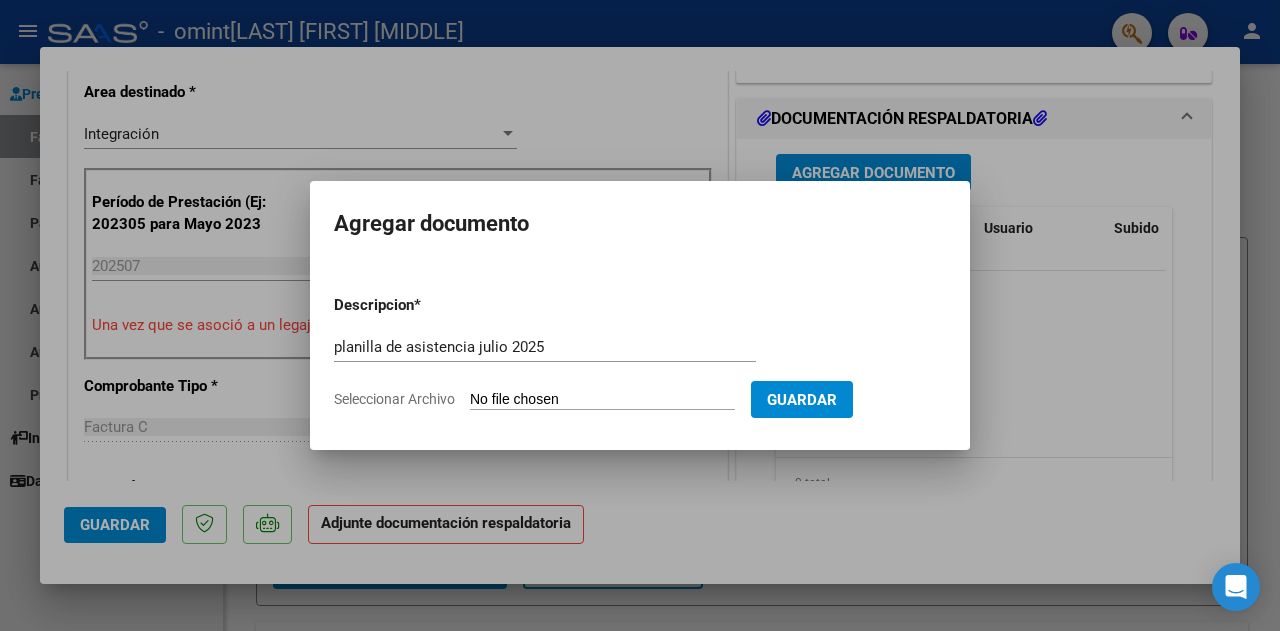 type on "C:\fakepath\[NAME] [LAST] [MONTH] [YEAR].pdf" 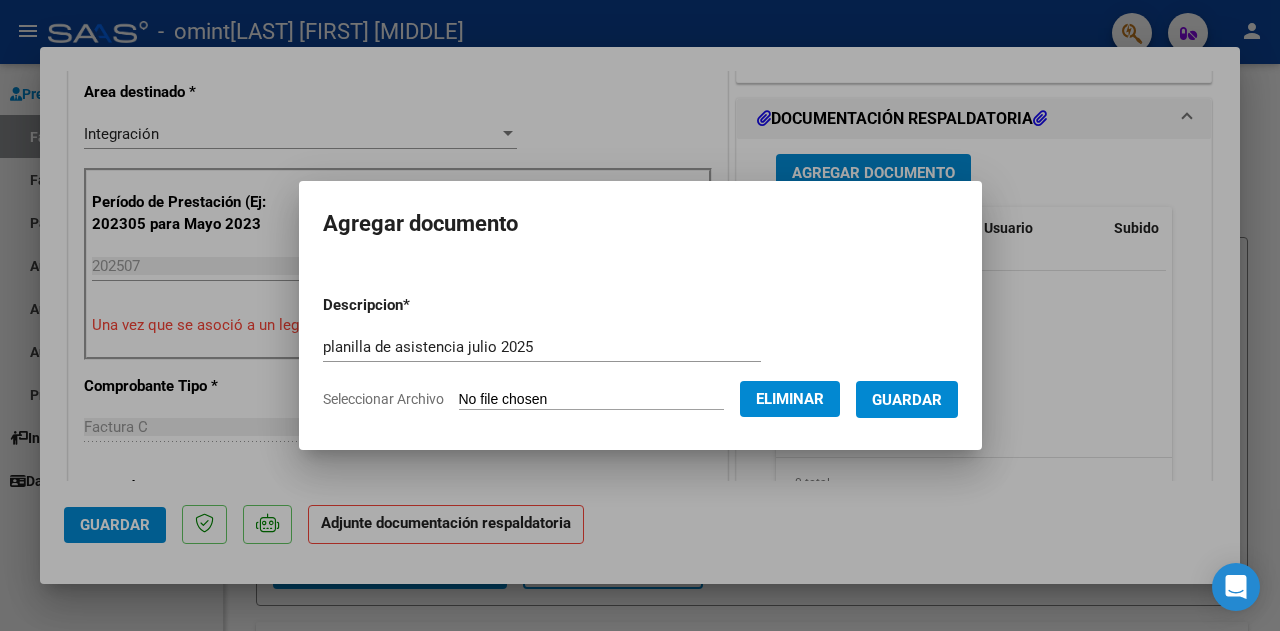 click on "Guardar" at bounding box center [907, 400] 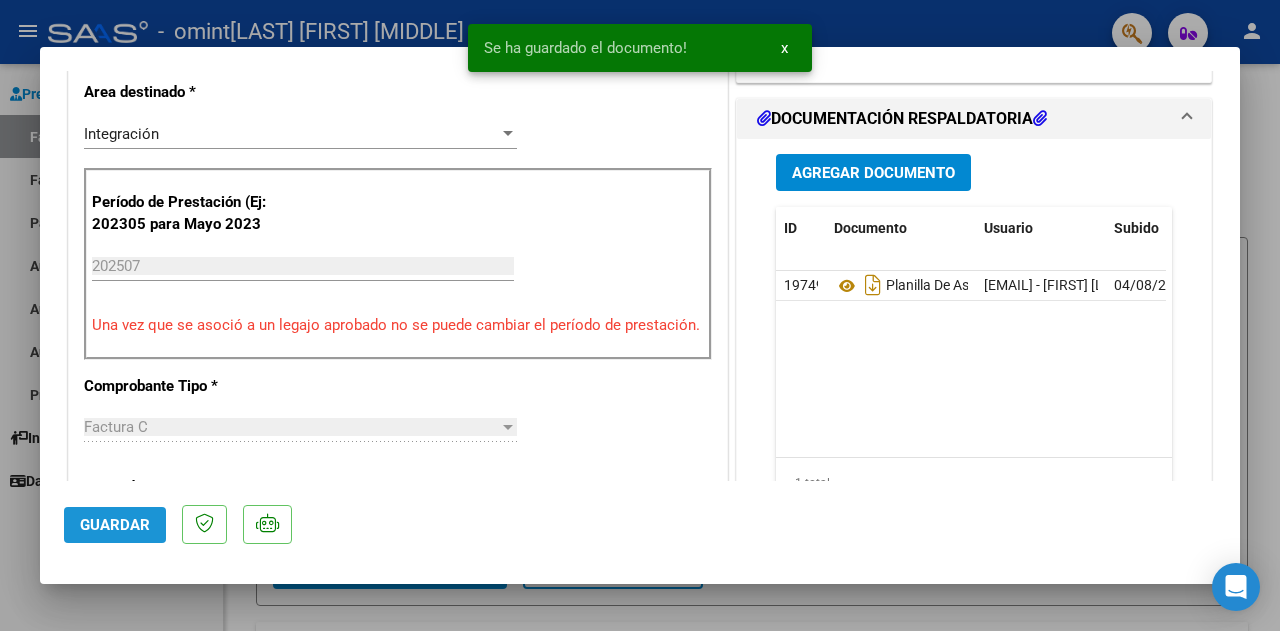 click on "Guardar" 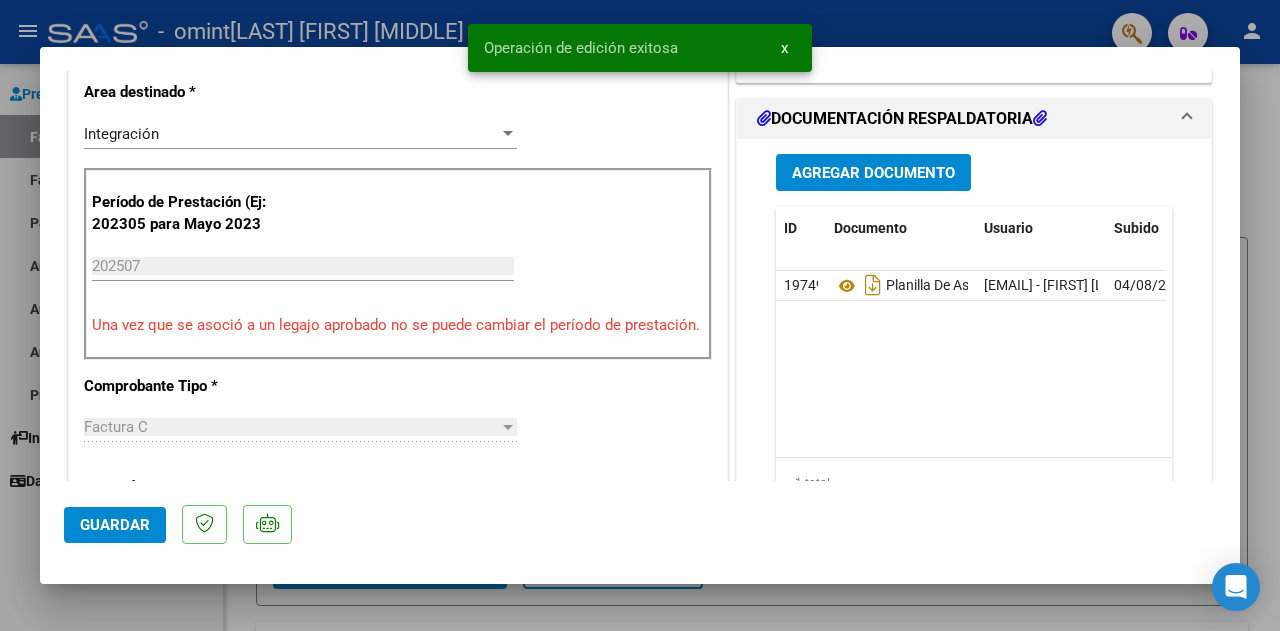 click on "x" at bounding box center (784, 48) 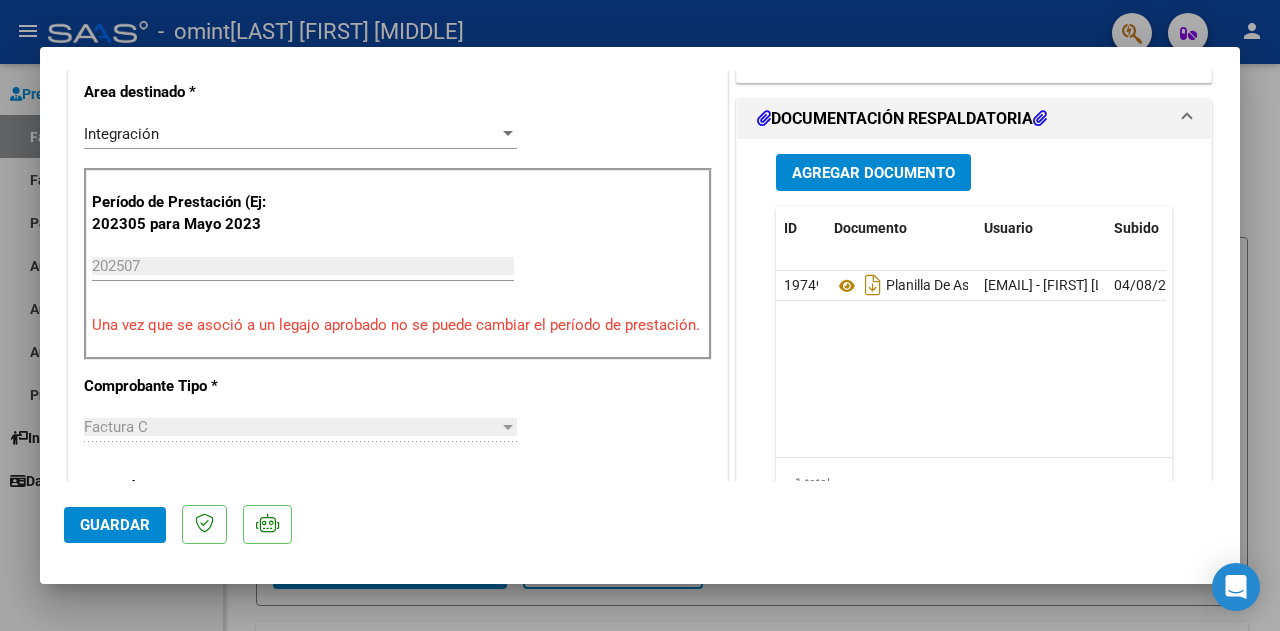 click at bounding box center (640, 315) 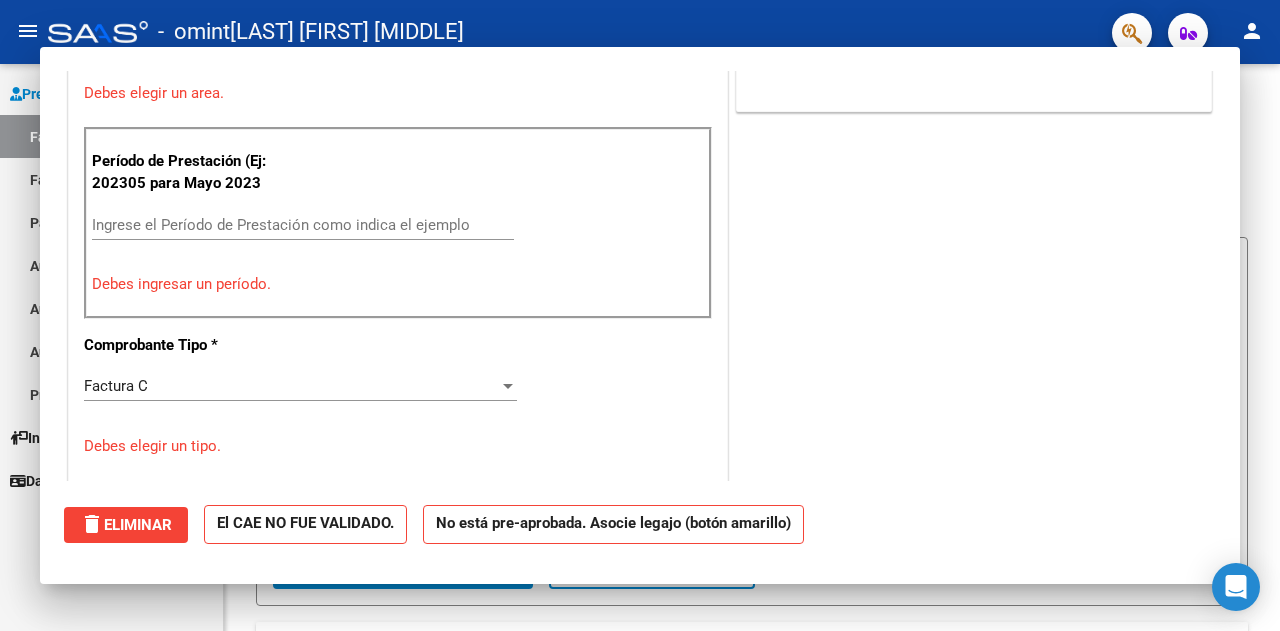 scroll, scrollTop: 414, scrollLeft: 0, axis: vertical 